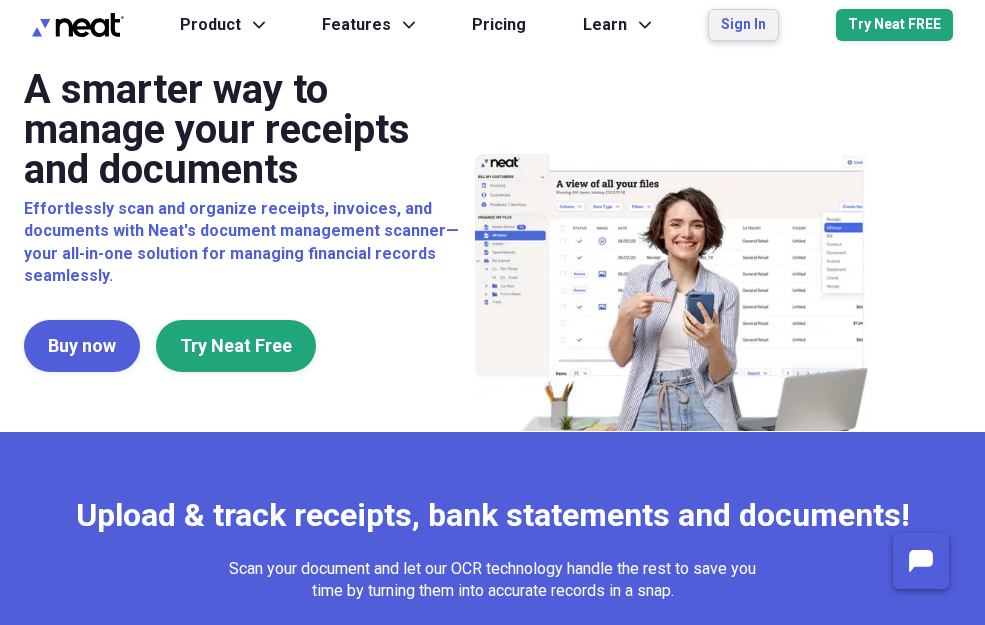scroll, scrollTop: 0, scrollLeft: 0, axis: both 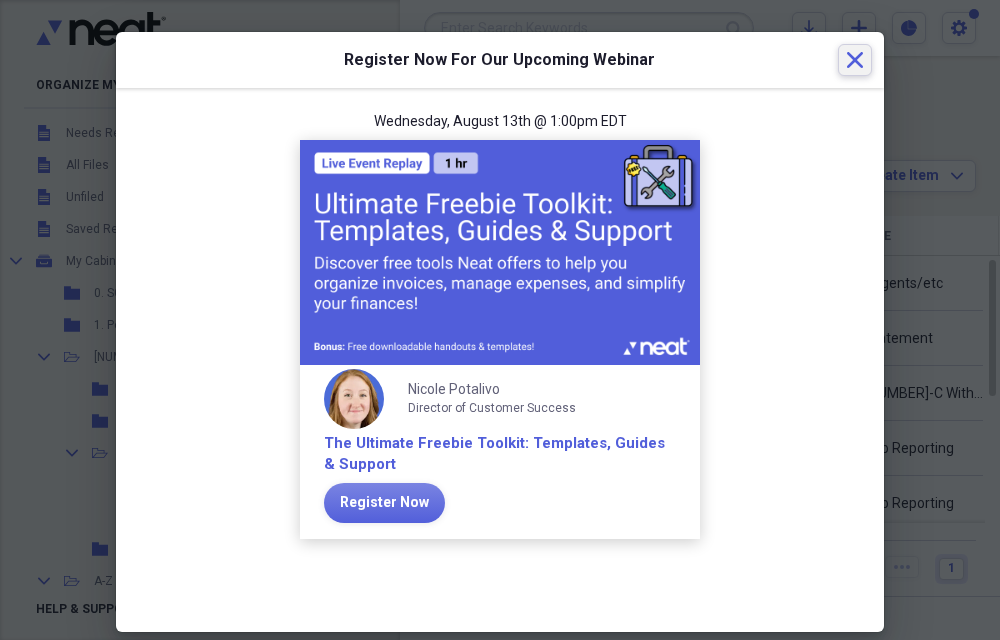 click on "Close" at bounding box center [855, 60] 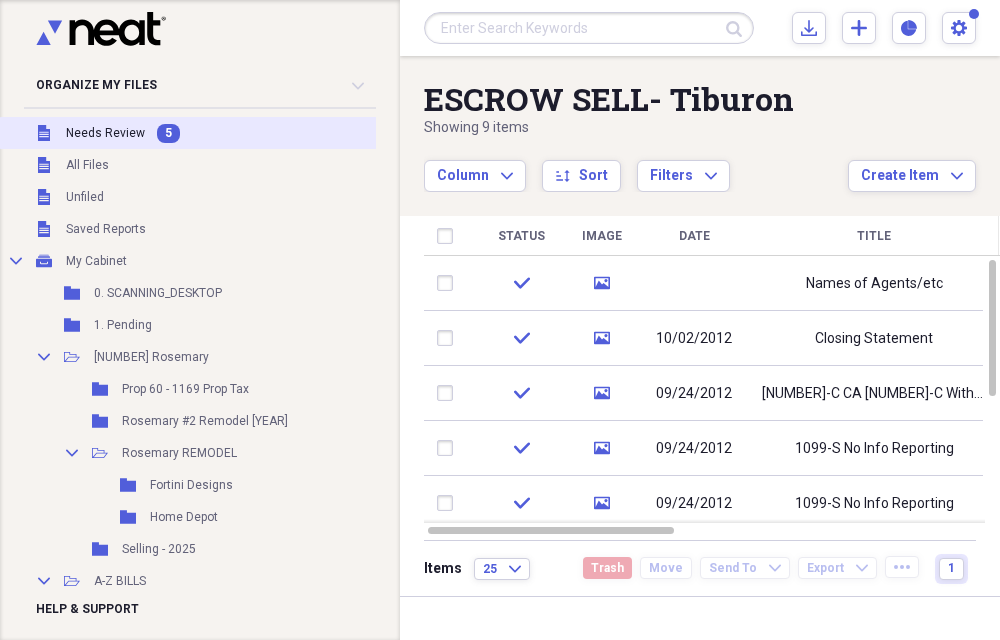 click on "Needs Review" at bounding box center [105, 133] 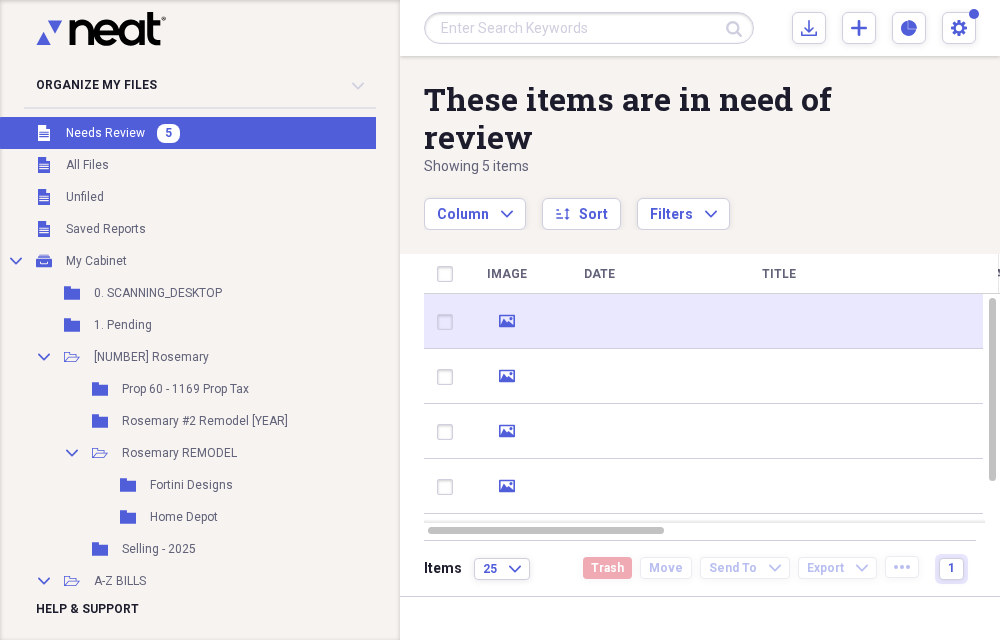click at bounding box center [599, 321] 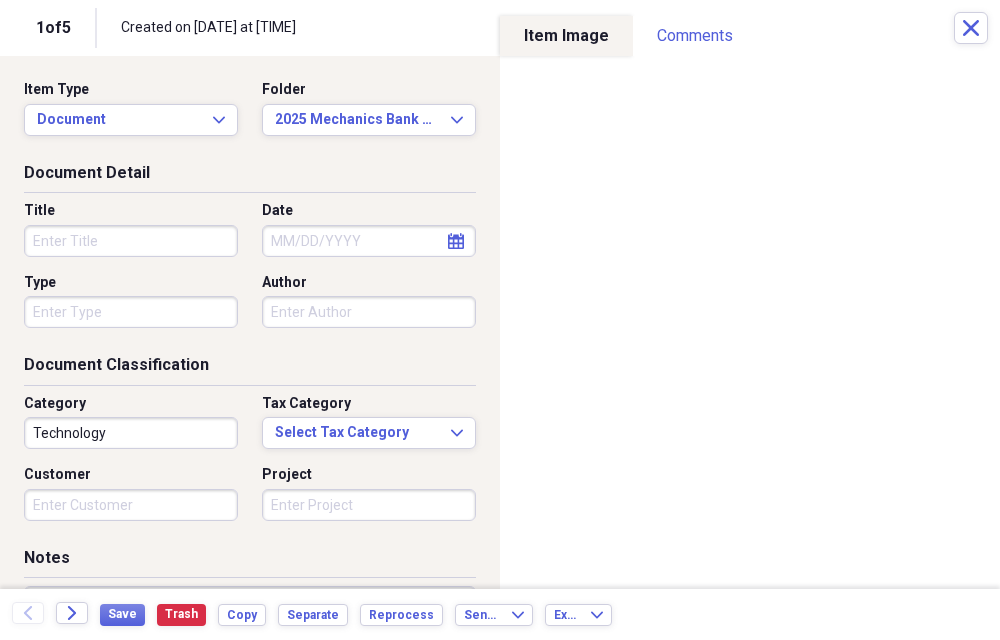 click on "Title" at bounding box center [131, 241] 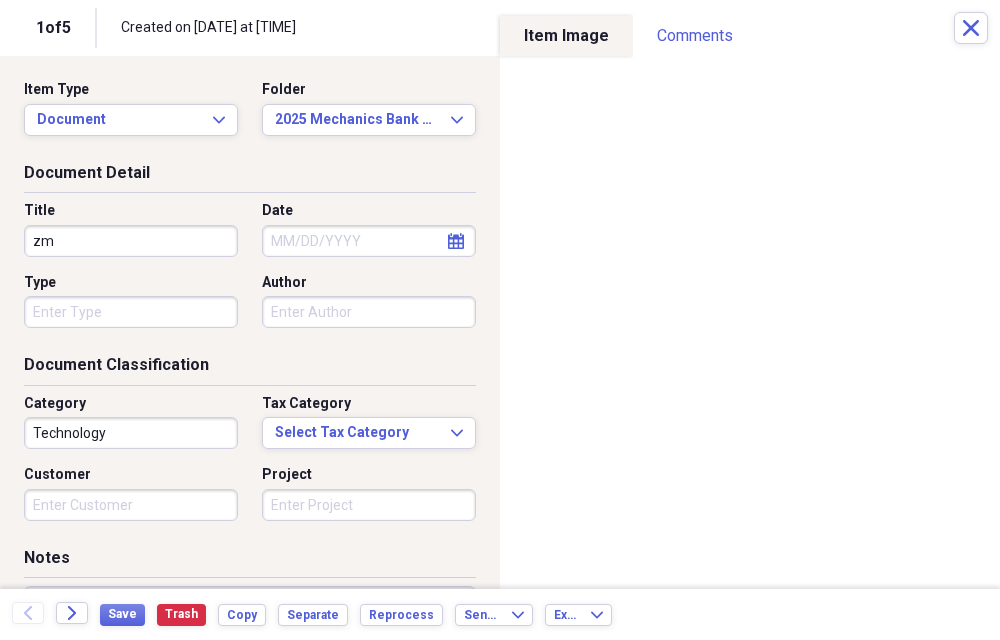 type on "z" 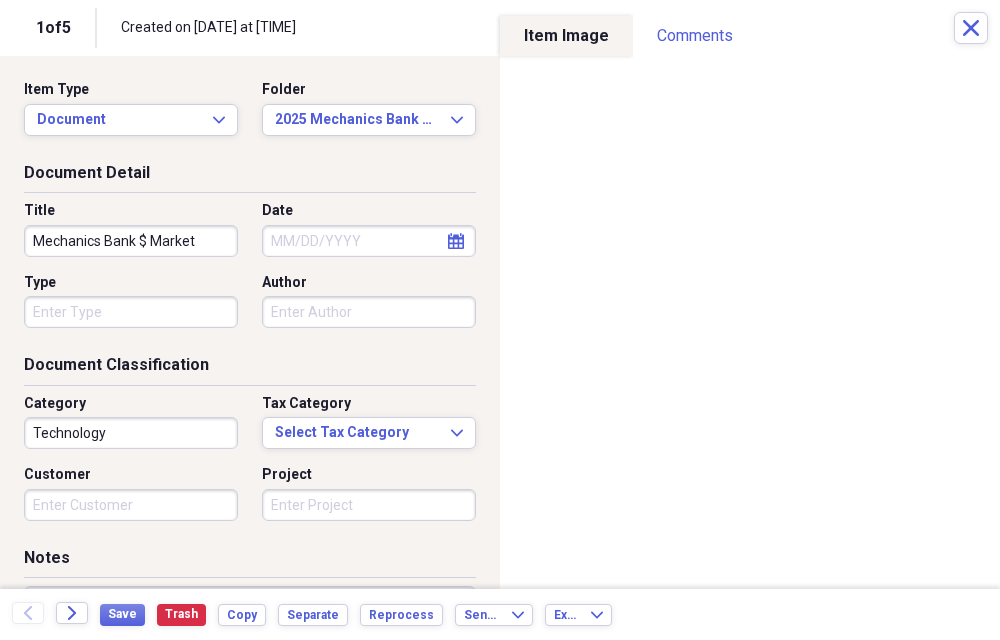 type on "Mechanics Bank $ Market" 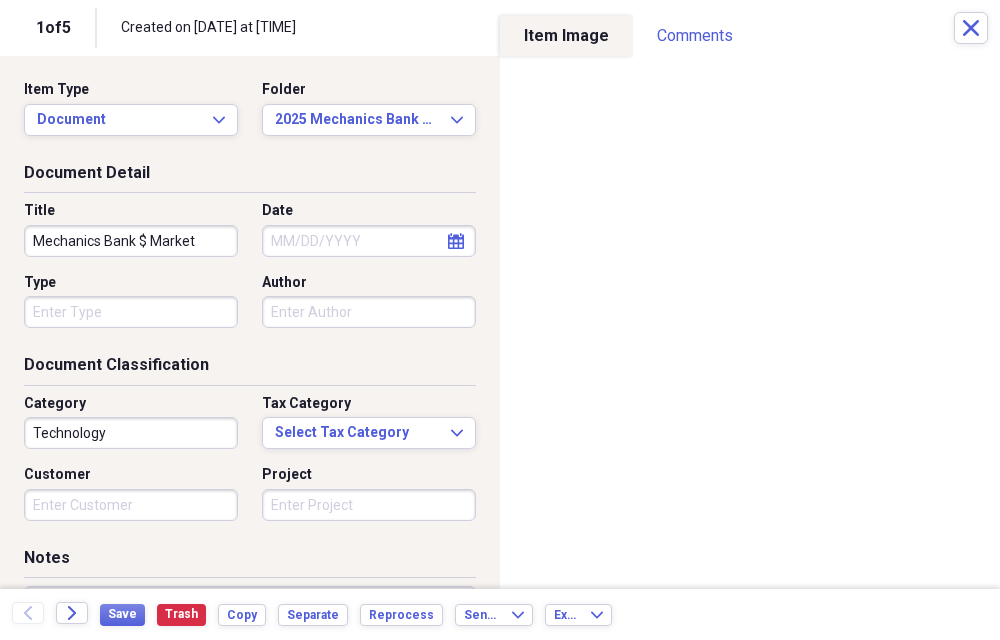 select on "7" 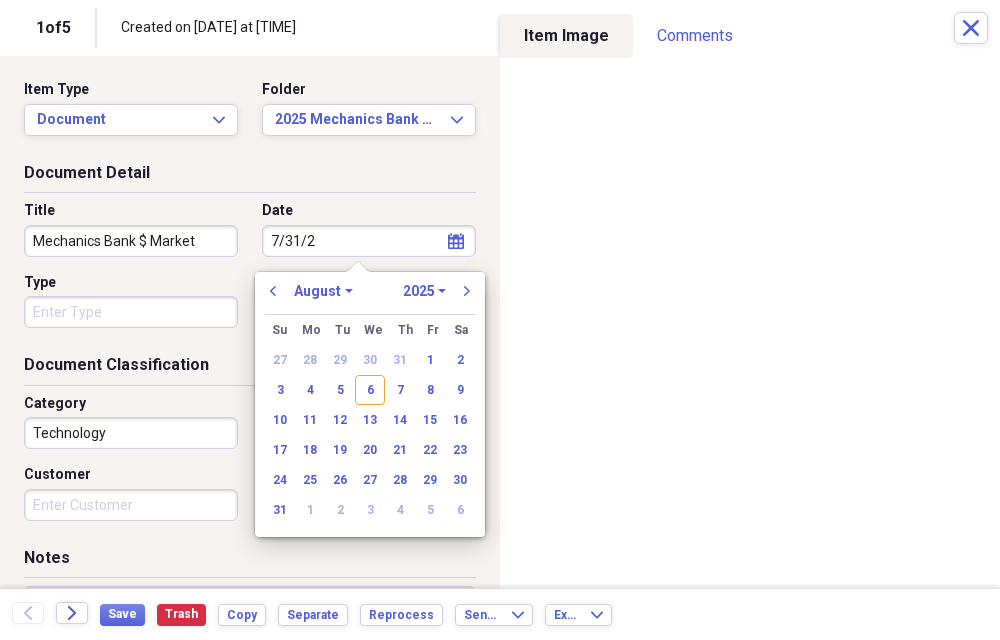 type on "7/31/25" 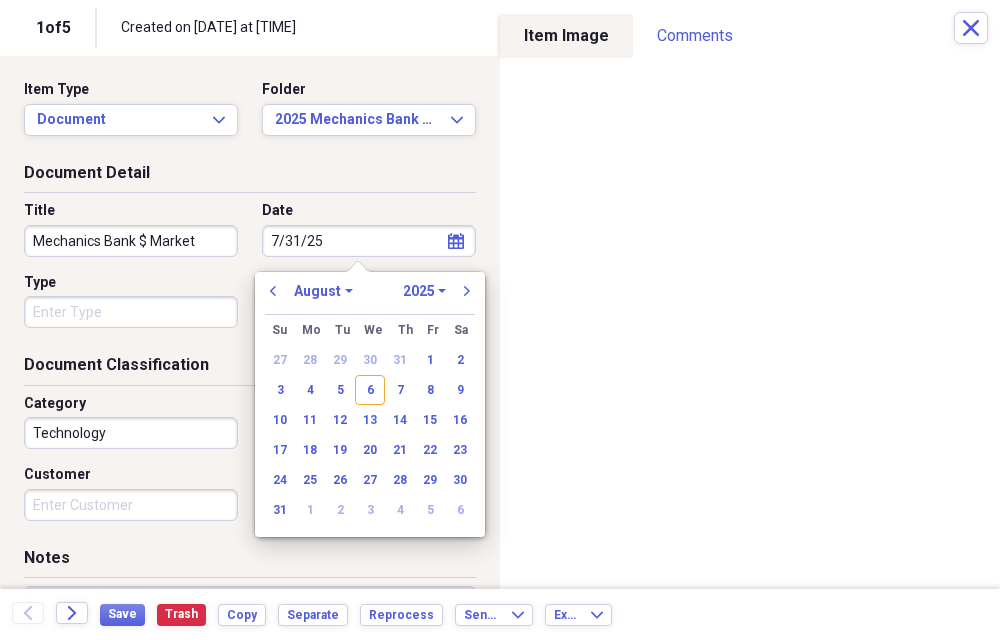 select on "6" 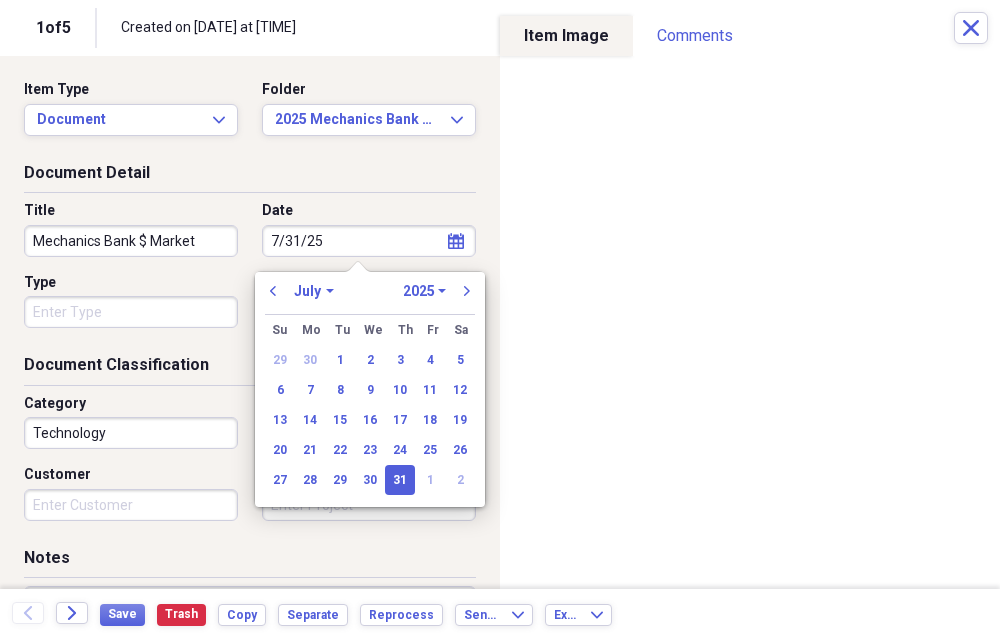 click on "Technology" at bounding box center (131, 433) 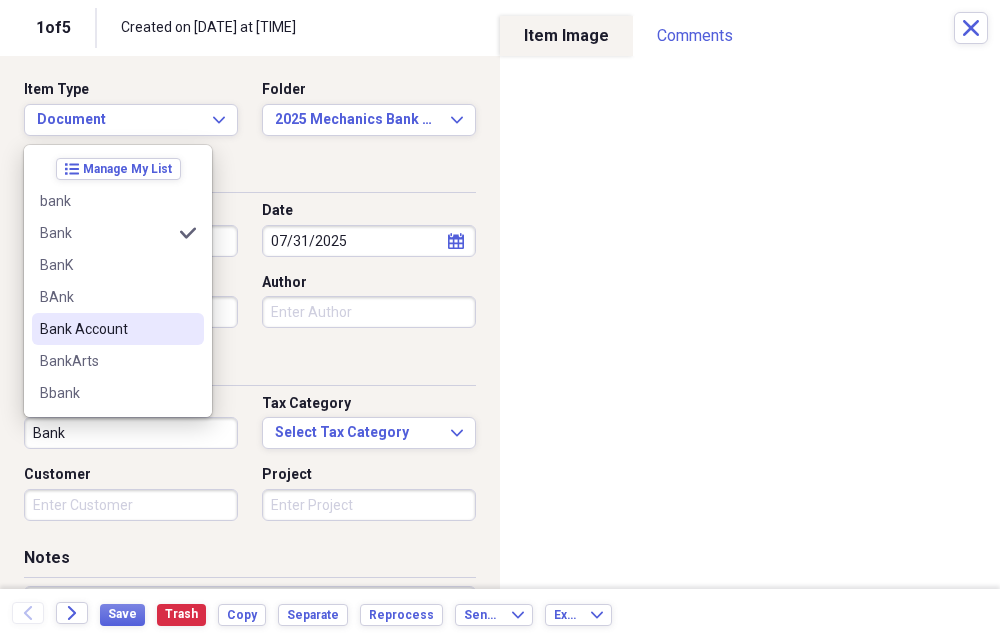 type on "Bank" 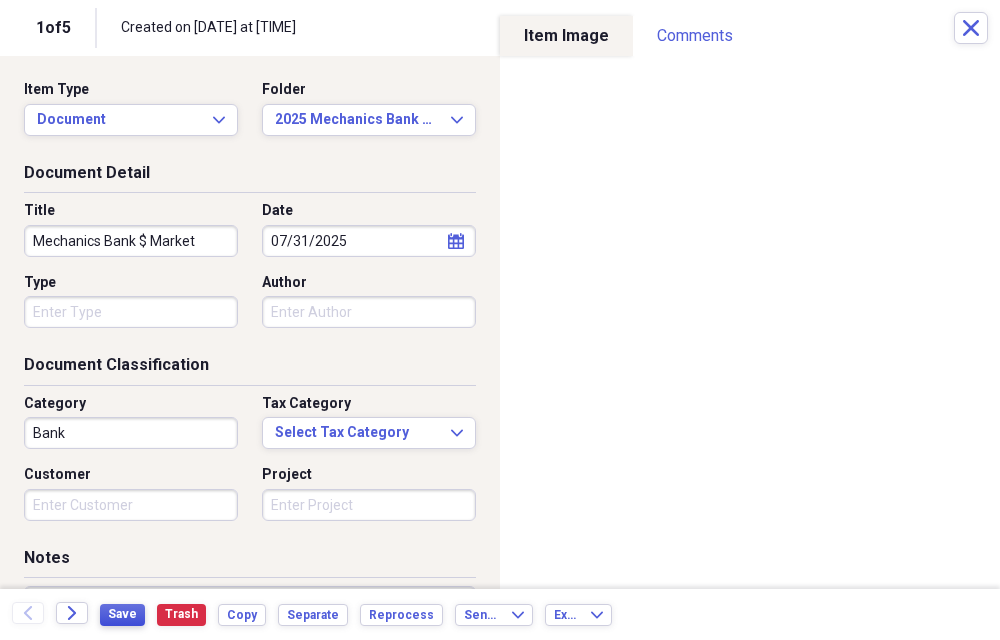 click on "Save" at bounding box center [122, 614] 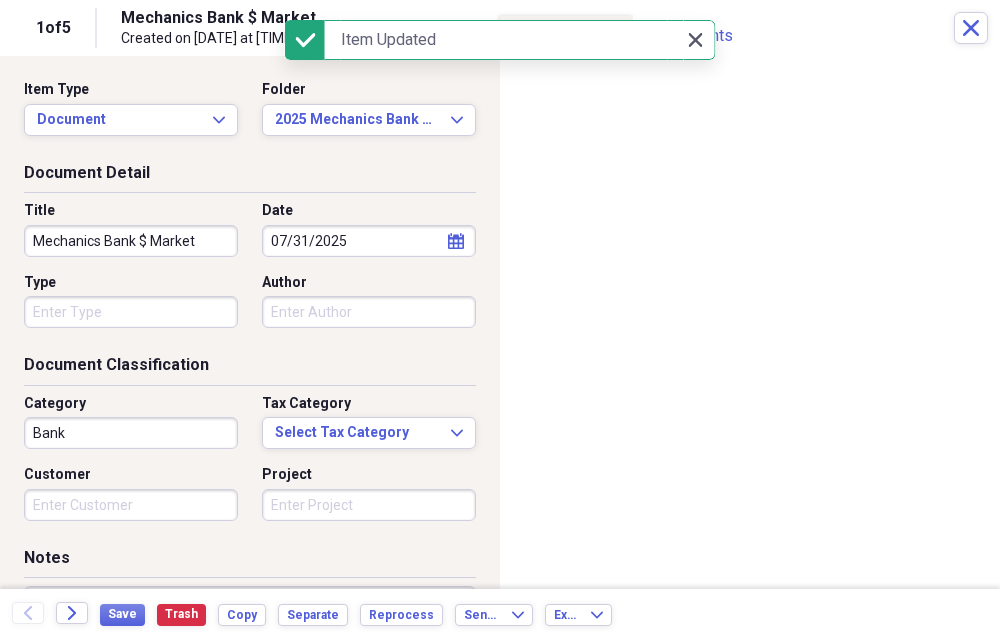 click on "Close" 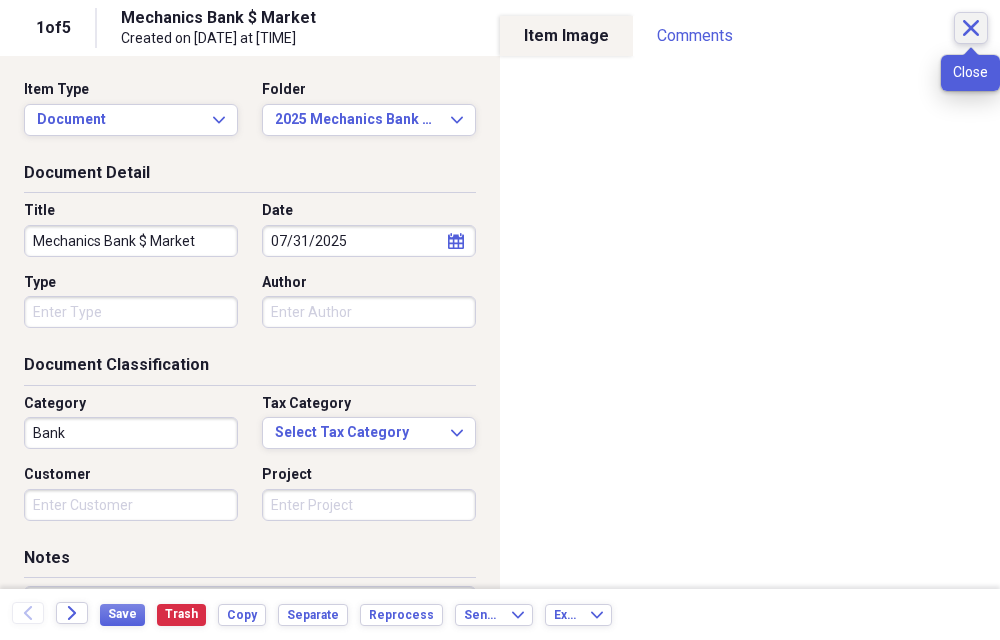 click on "Close" 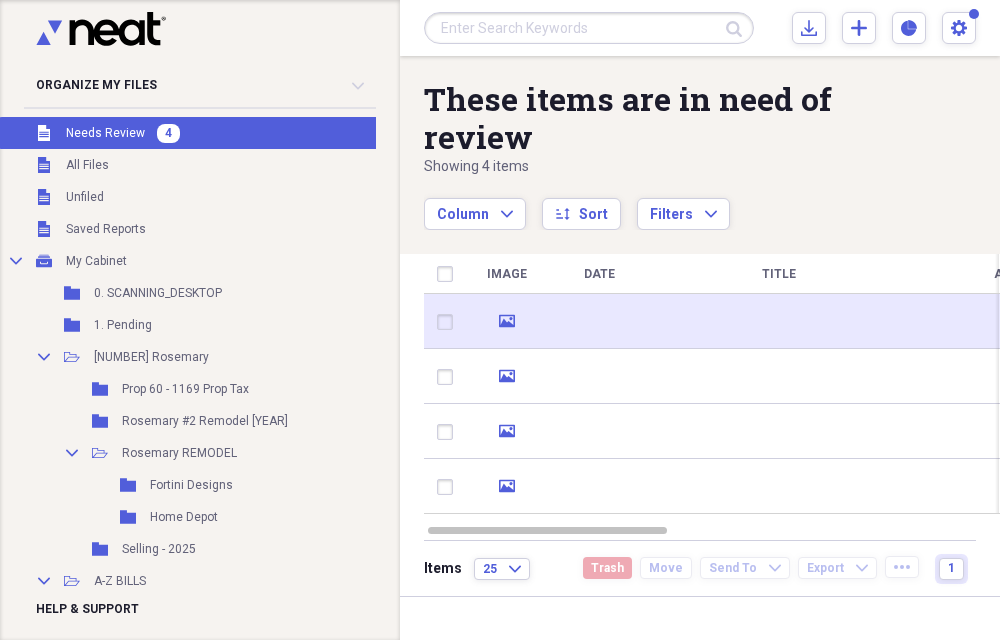 click at bounding box center (599, 321) 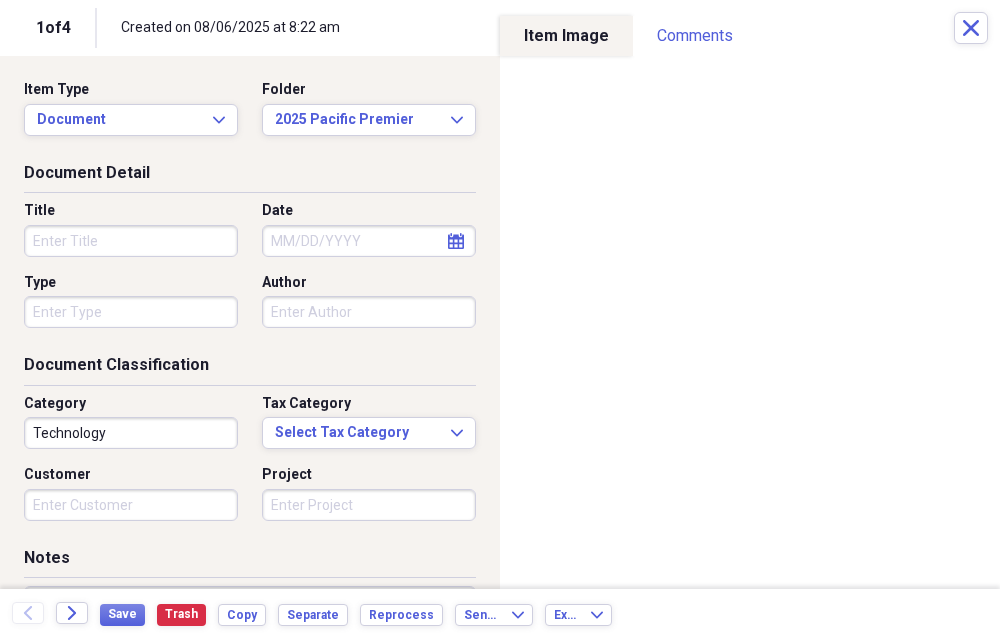 click on "Title" at bounding box center (131, 241) 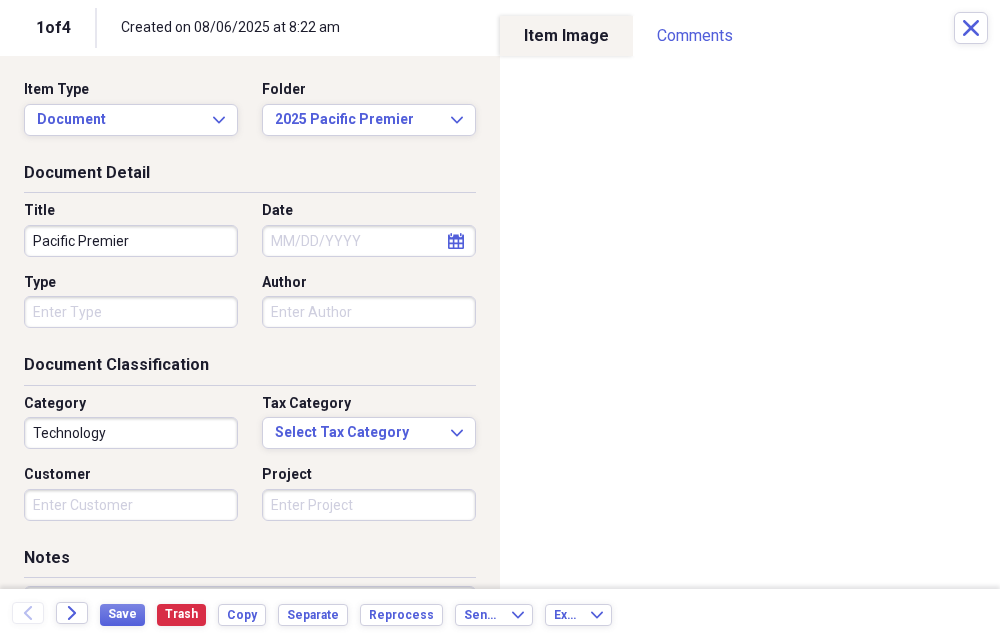 type on "Pacific Premier" 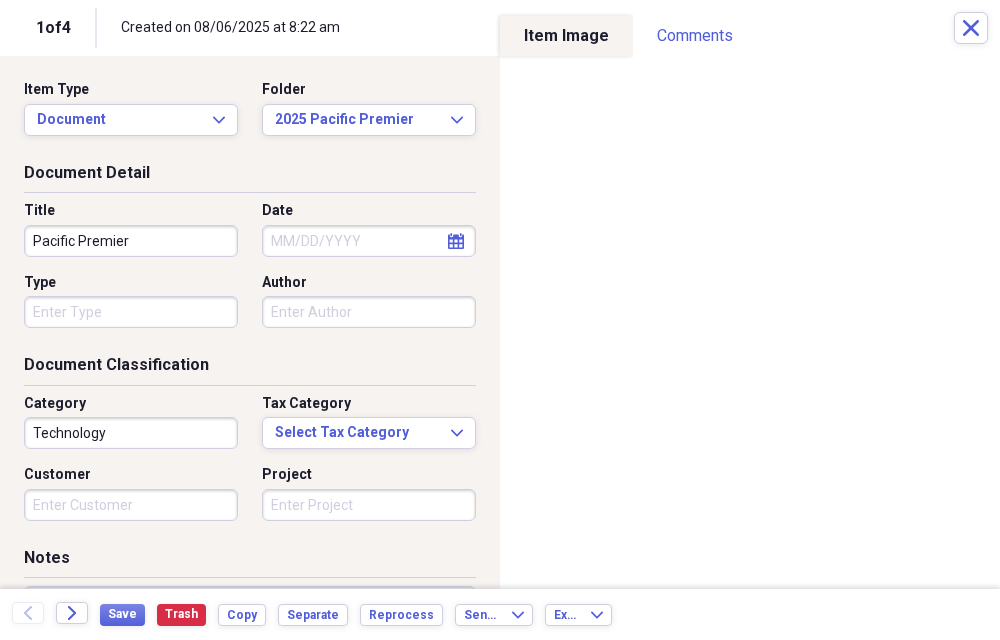 select on "7" 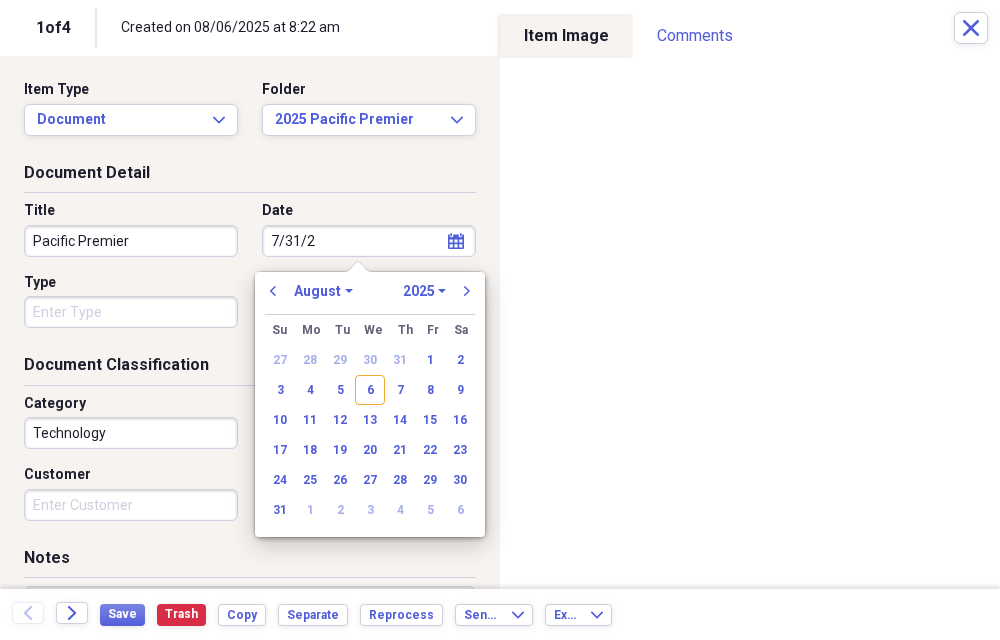 type on "7/31/25" 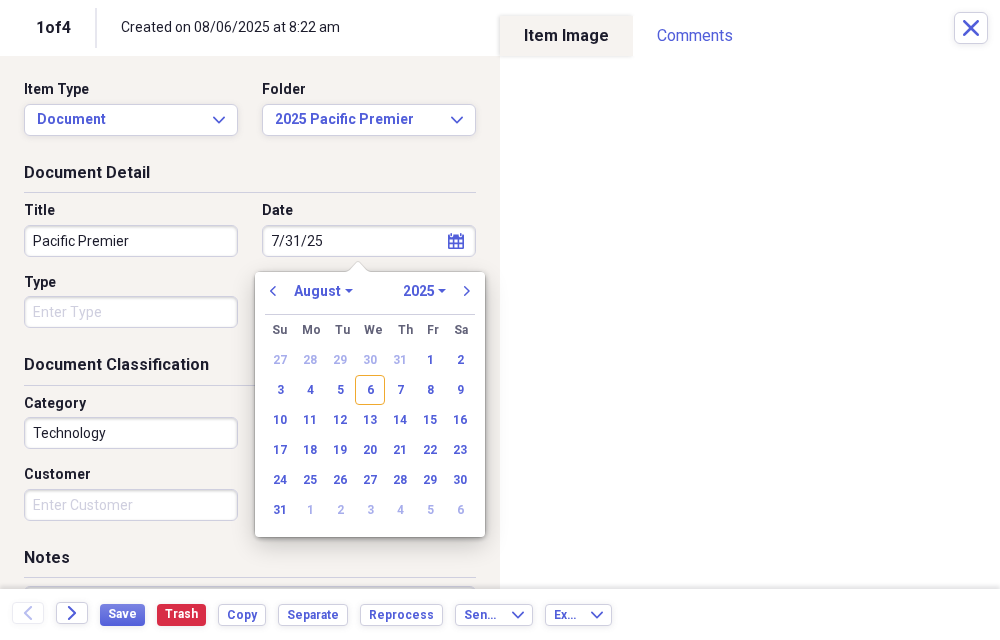 select on "6" 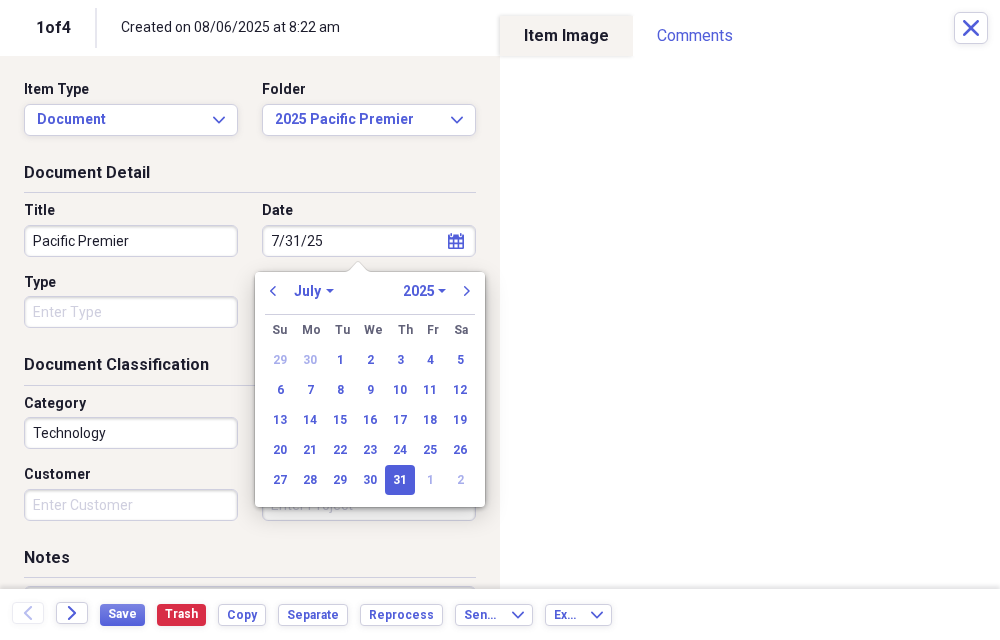 click on "Technology" at bounding box center [131, 433] 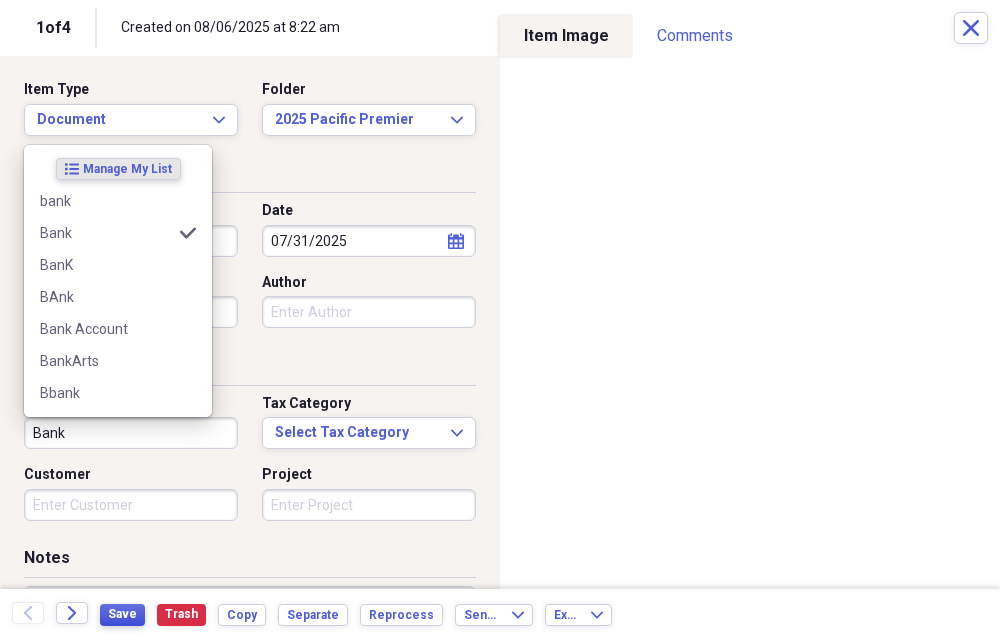 type on "Bank" 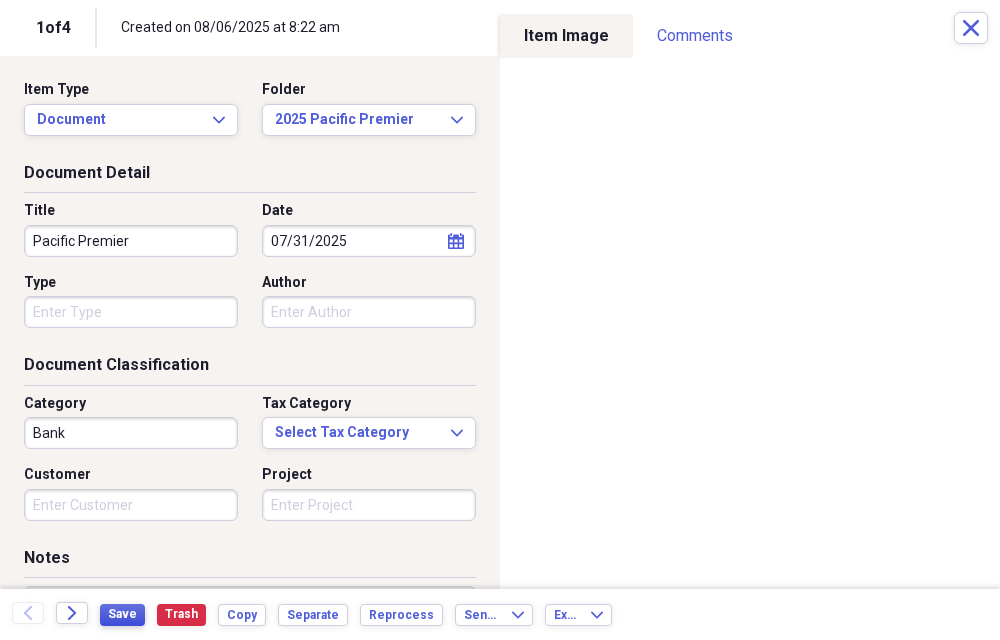 click on "Save" at bounding box center [122, 614] 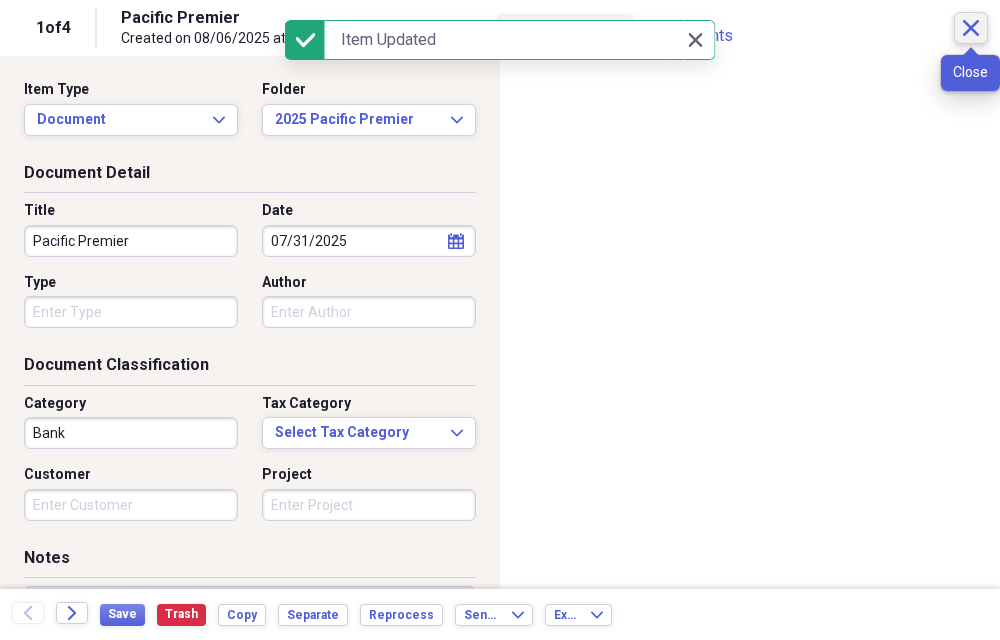 click on "Close" 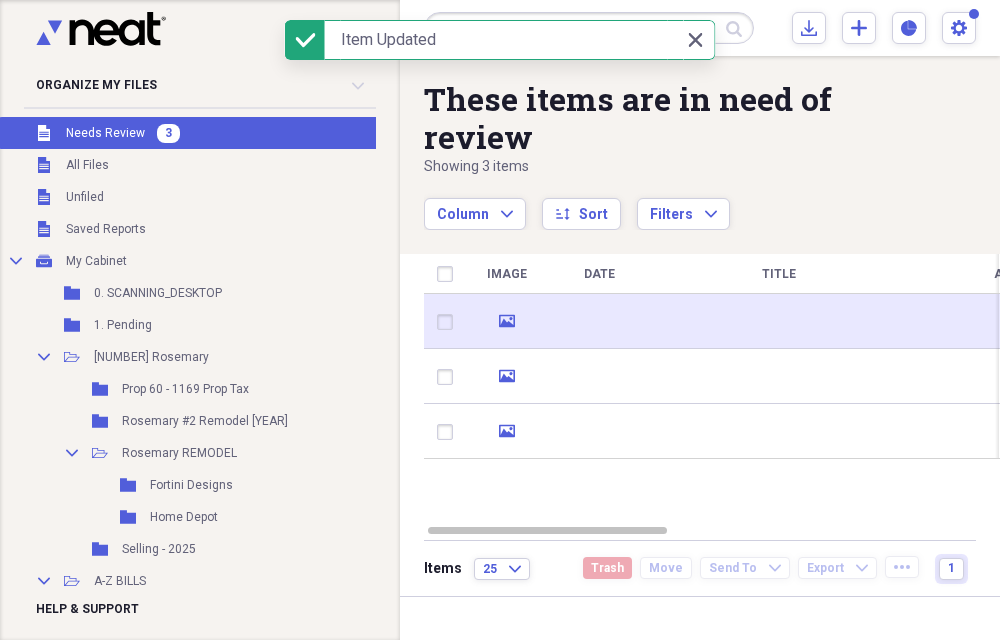 click at bounding box center [599, 321] 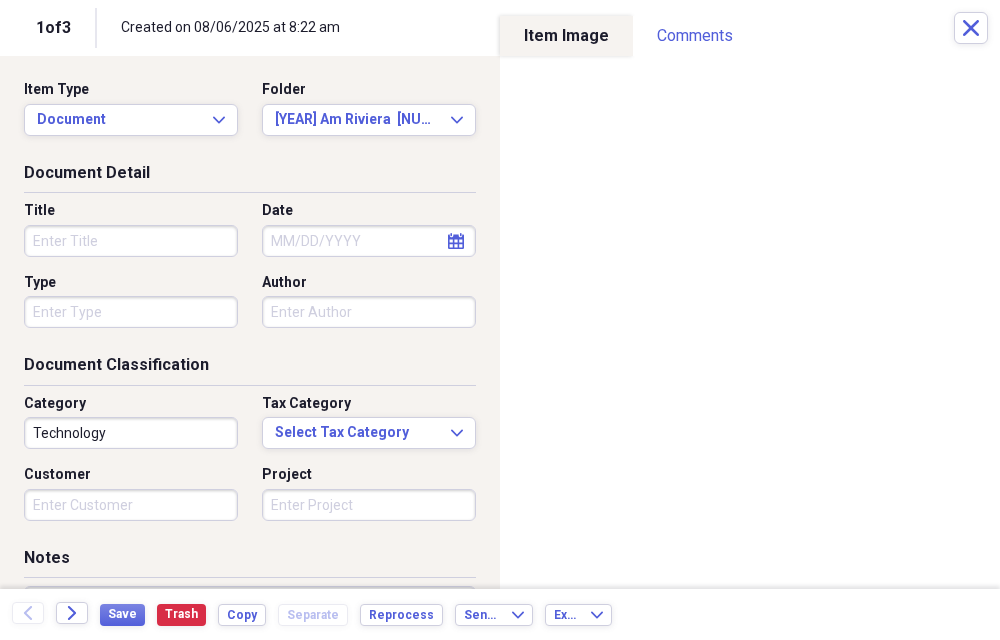 click on "Title" at bounding box center (131, 241) 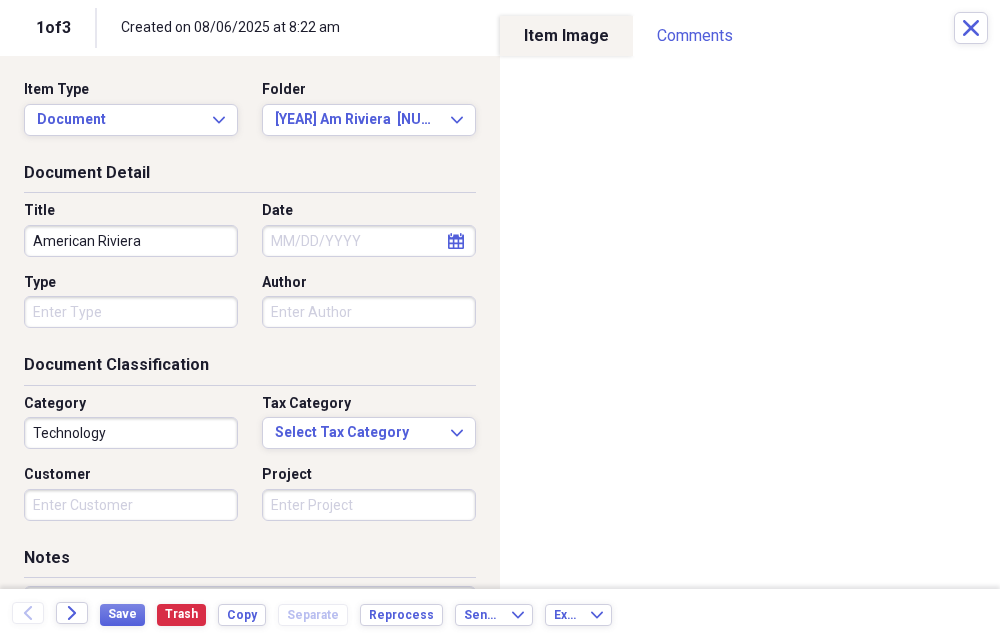 type on "American Riviera" 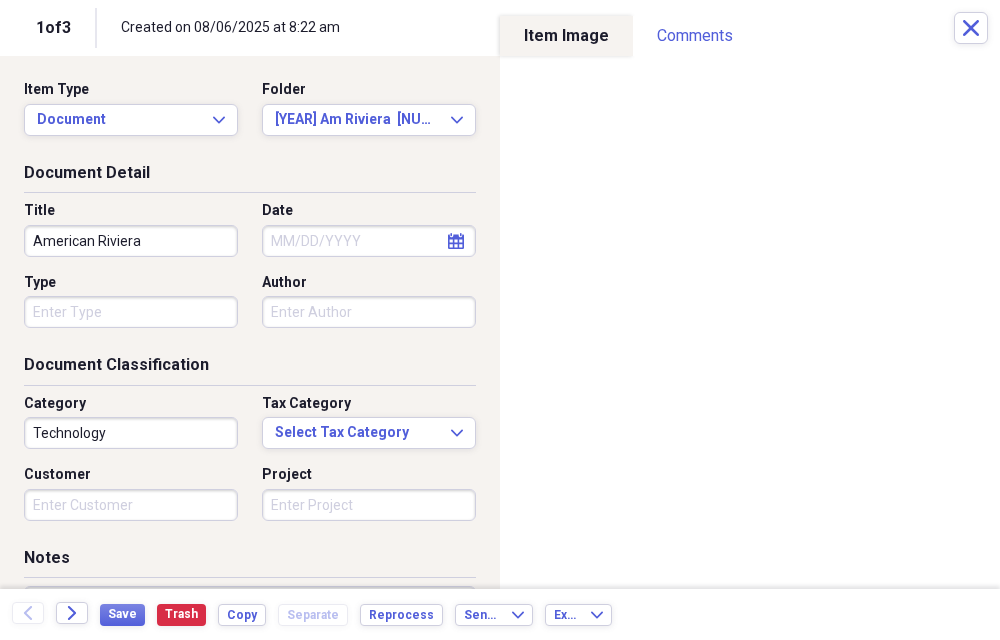 select on "7" 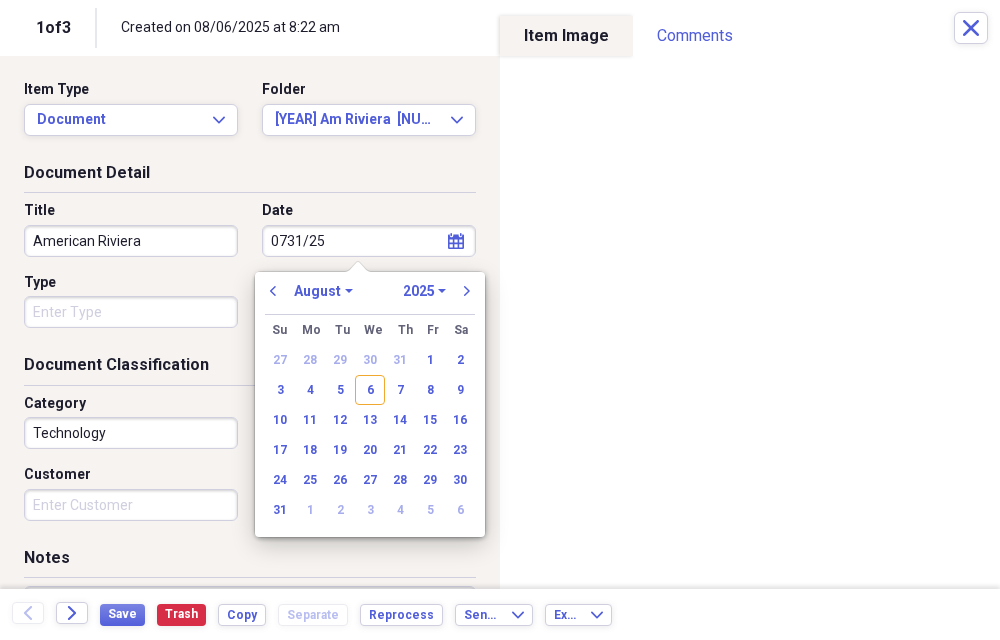 type on "0731/25" 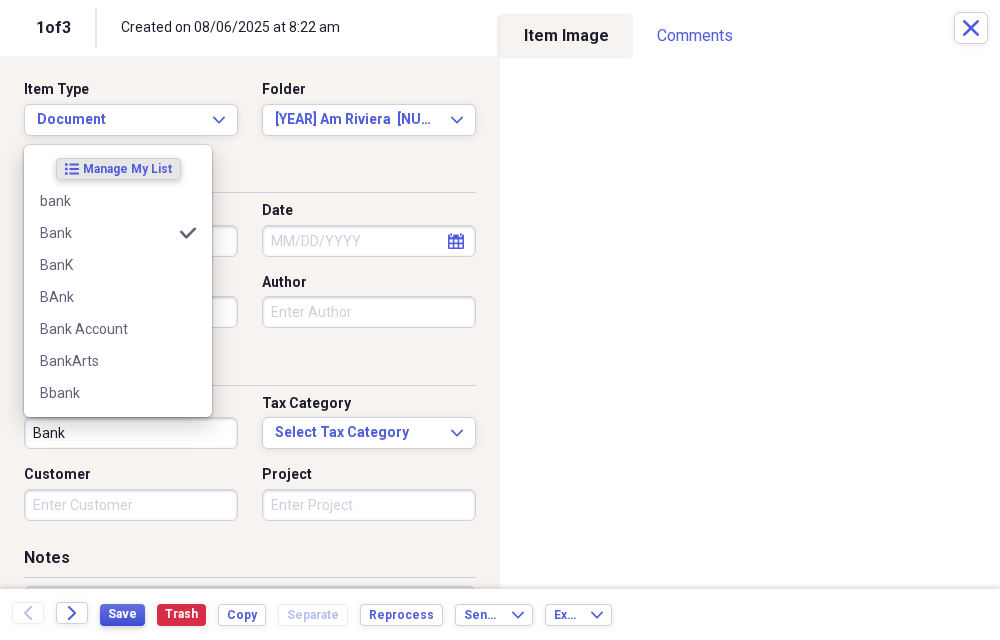 type on "Bank" 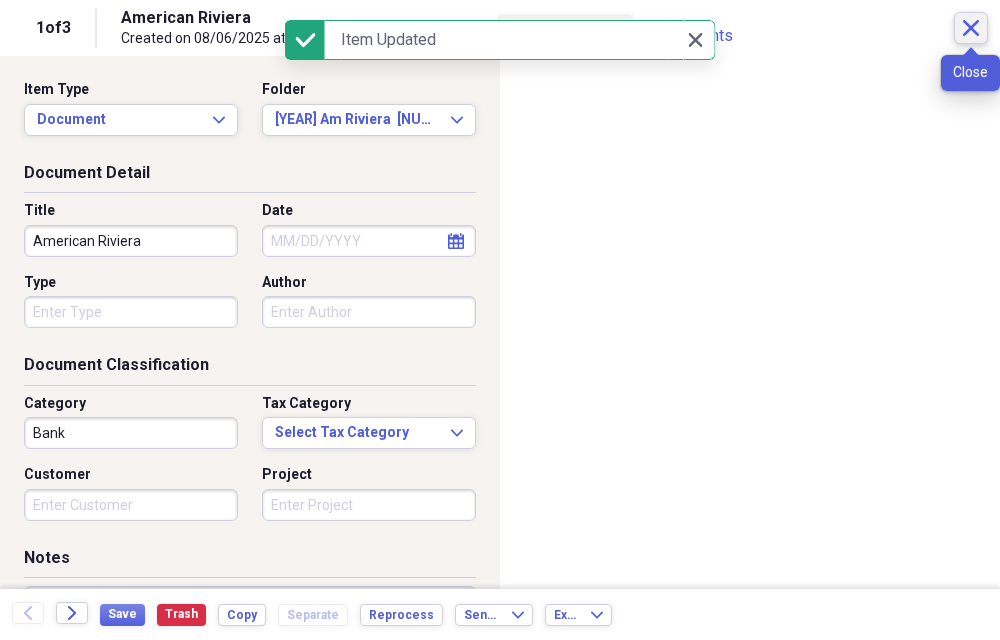 click 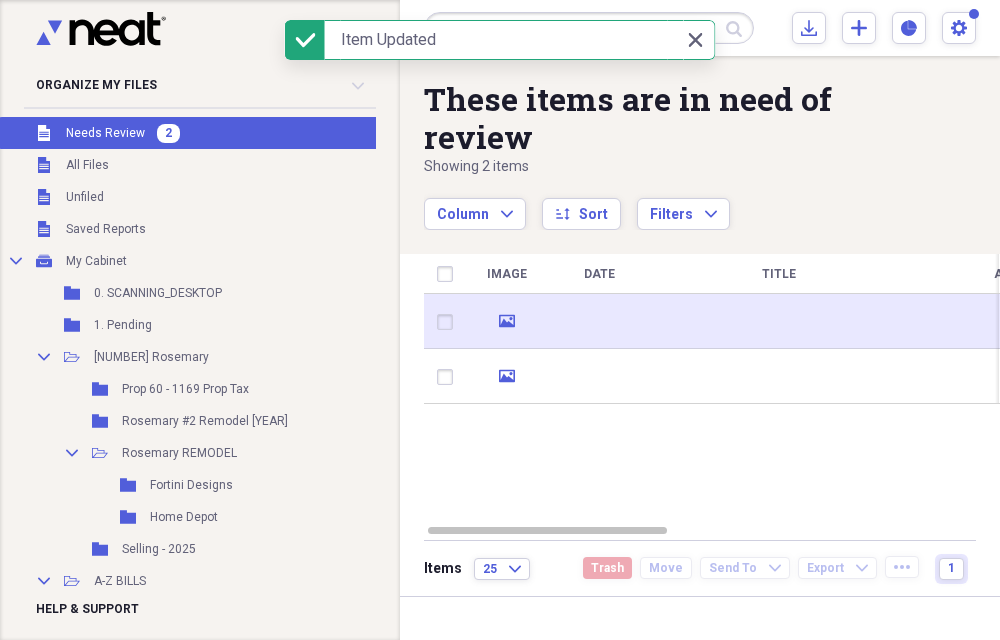 click on "media" at bounding box center [507, 321] 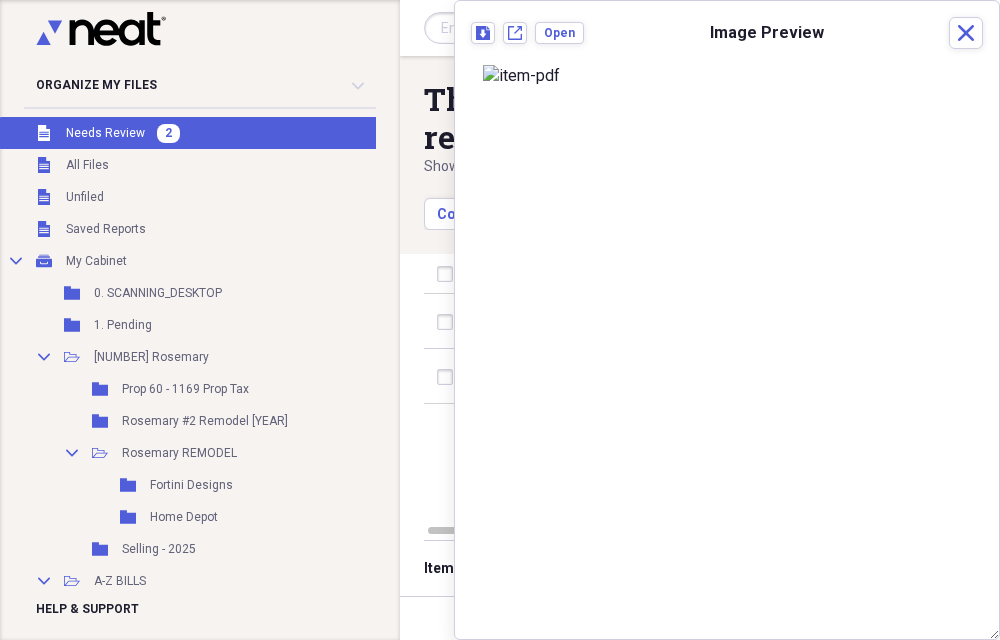click on "Needs Review" at bounding box center [105, 133] 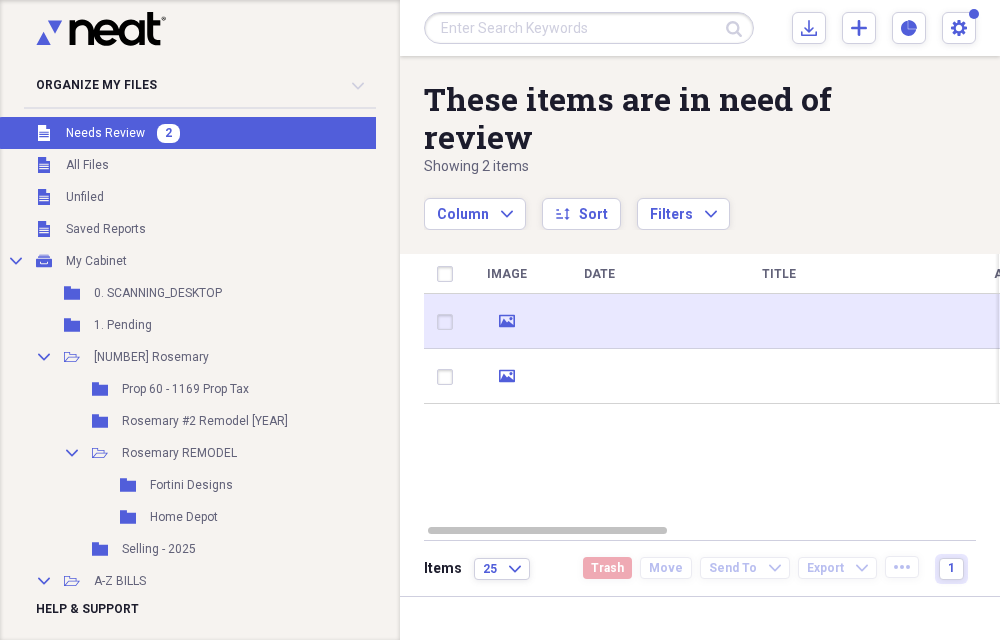 click at bounding box center (599, 321) 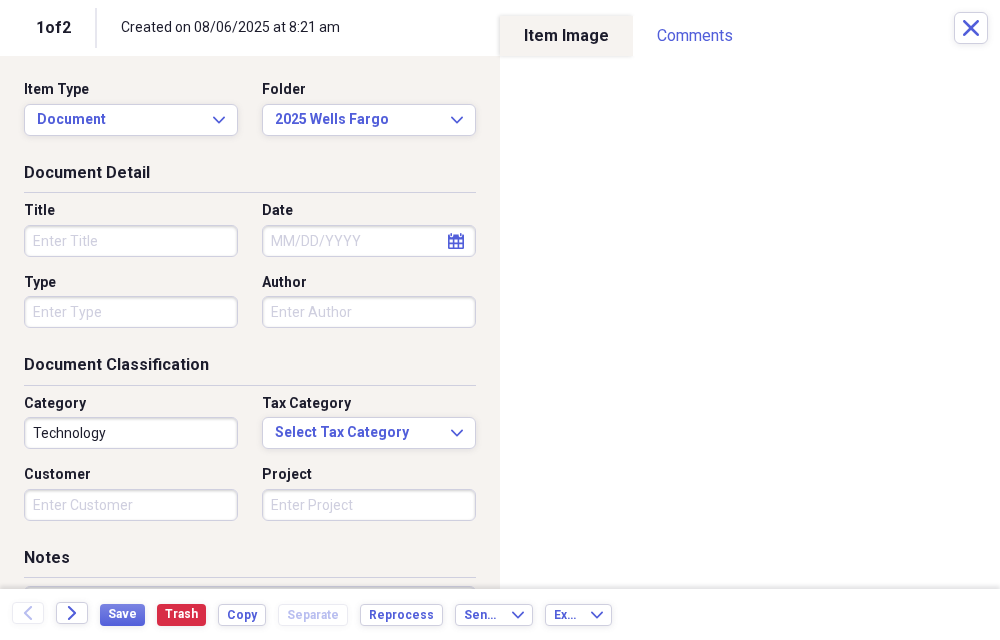 click on "Title" at bounding box center (131, 241) 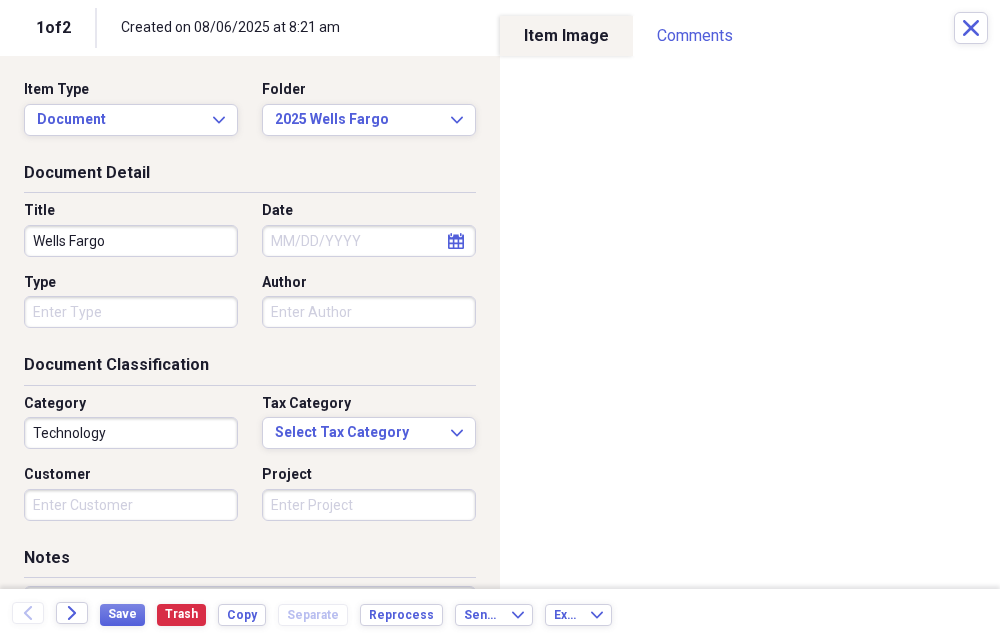 type on "Wells Fargo" 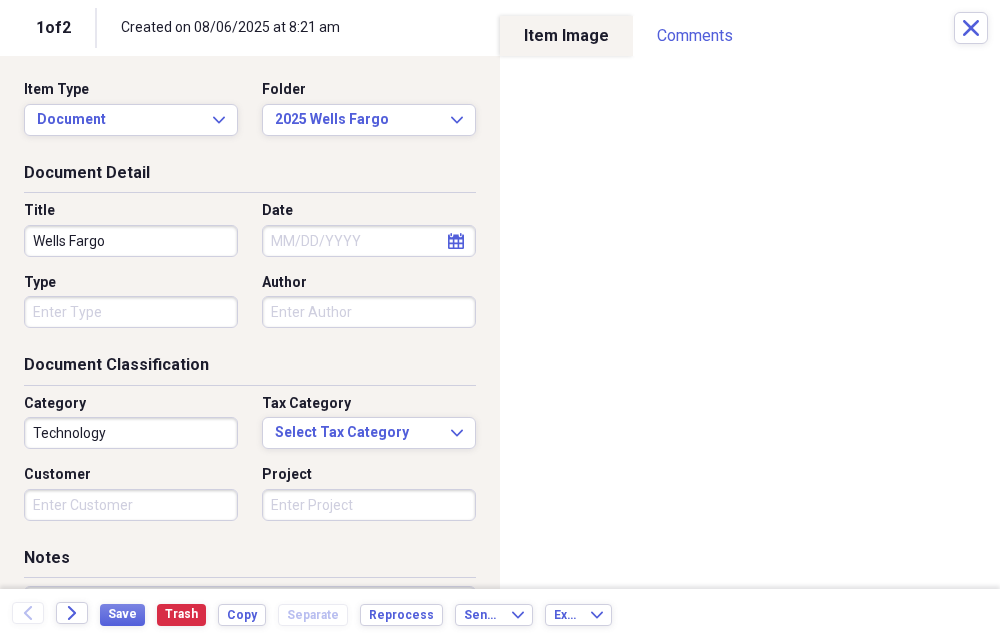 select on "7" 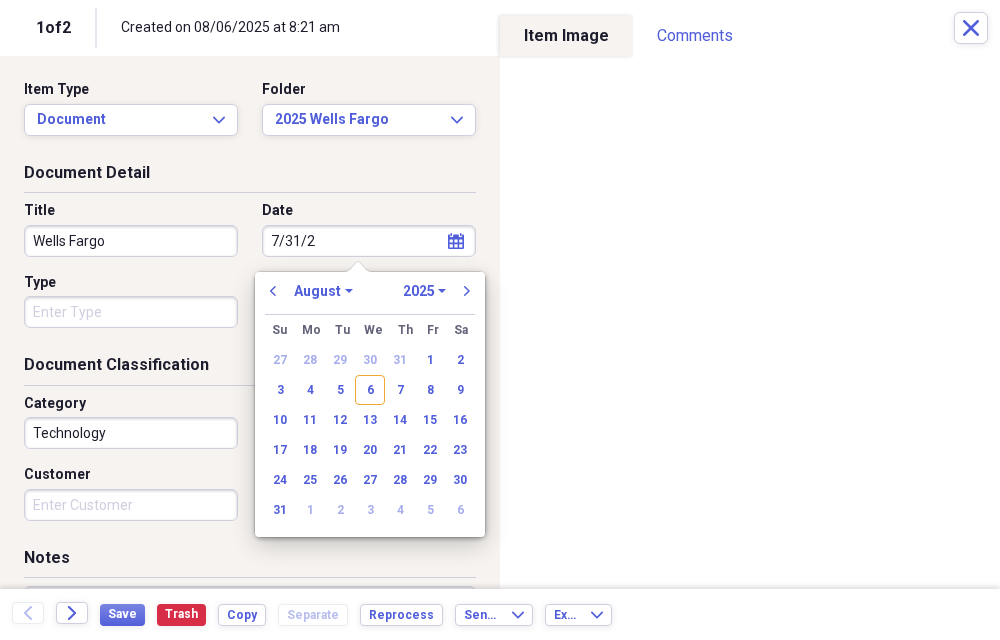 type on "7/31/25" 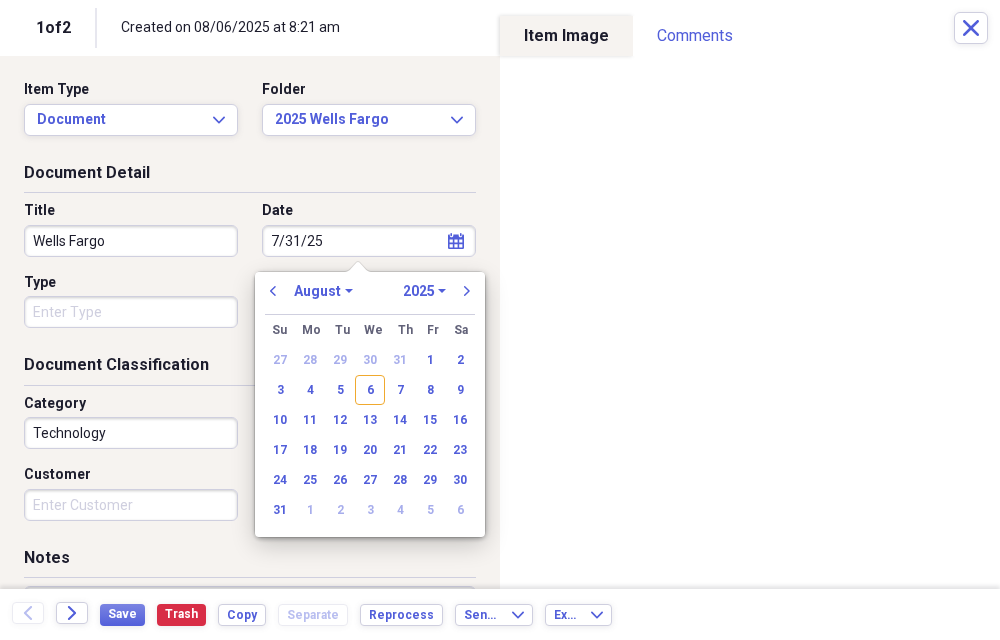 select on "6" 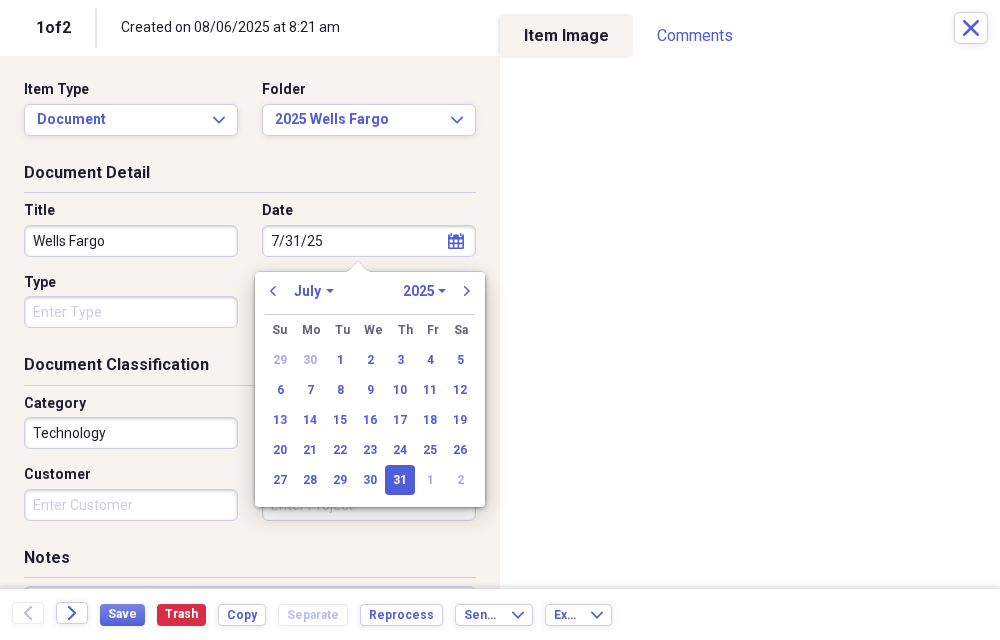 click on "Technology" at bounding box center [131, 433] 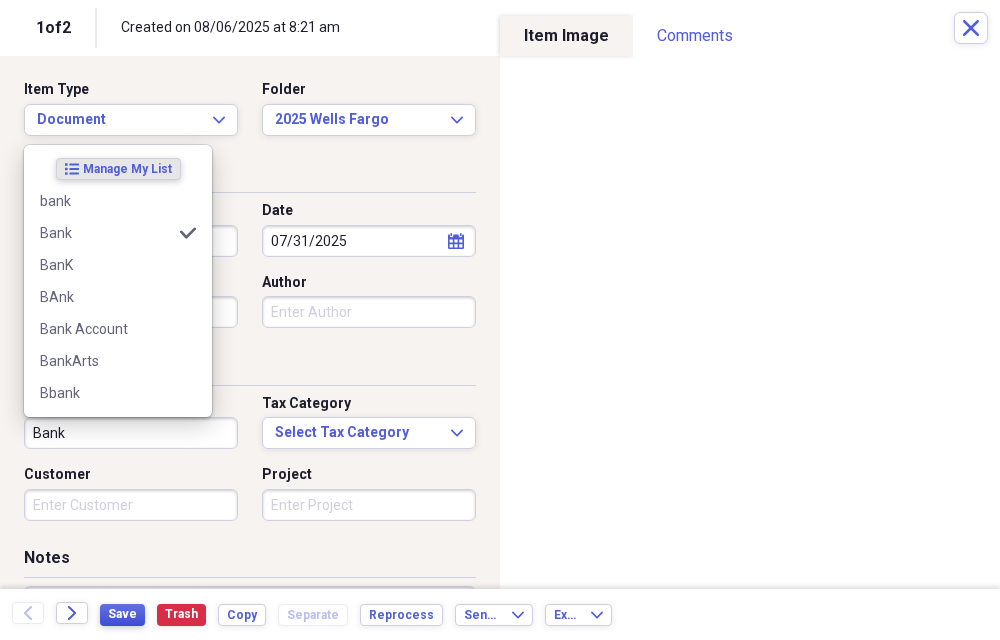 type on "Bank" 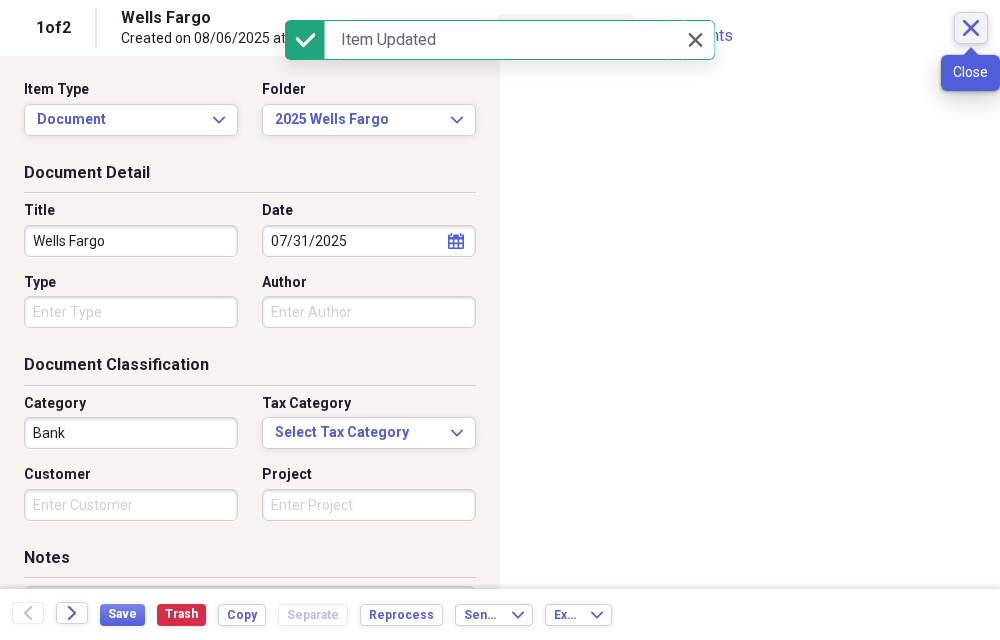 click on "Close" 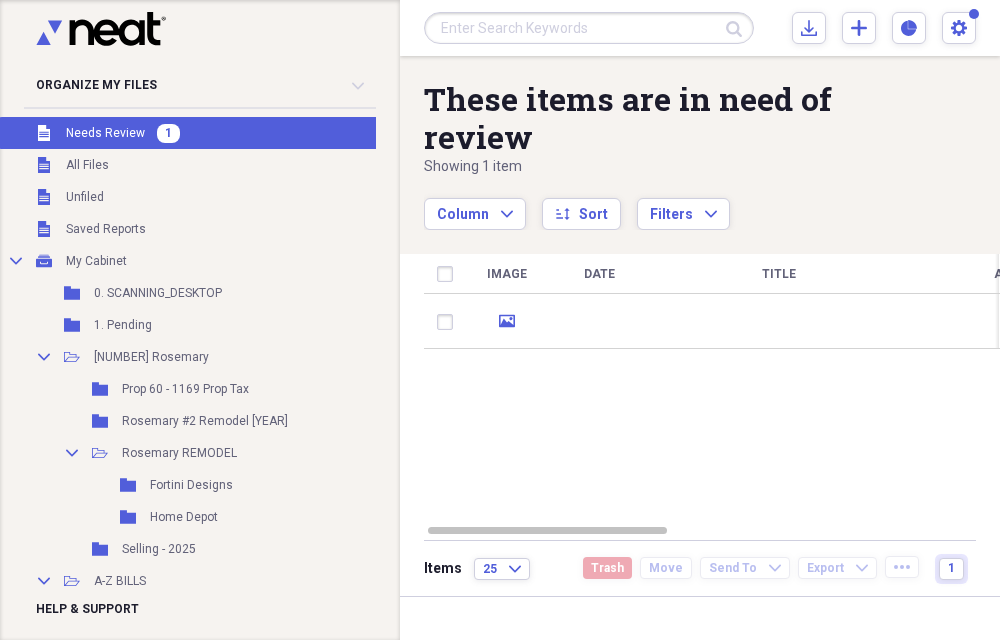click on "media" at bounding box center [506, 321] 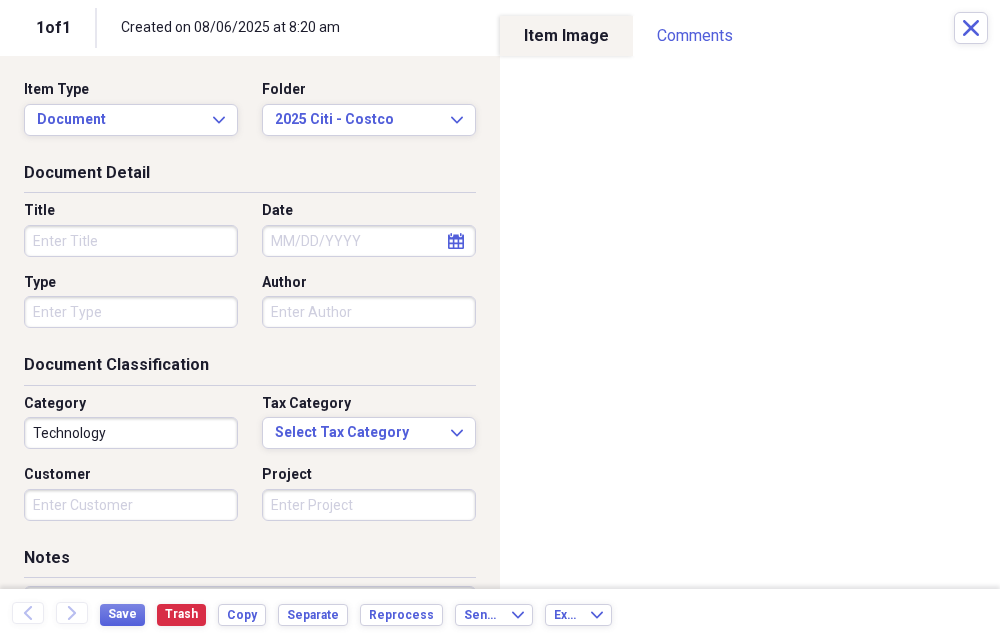 click on "Title" at bounding box center (131, 241) 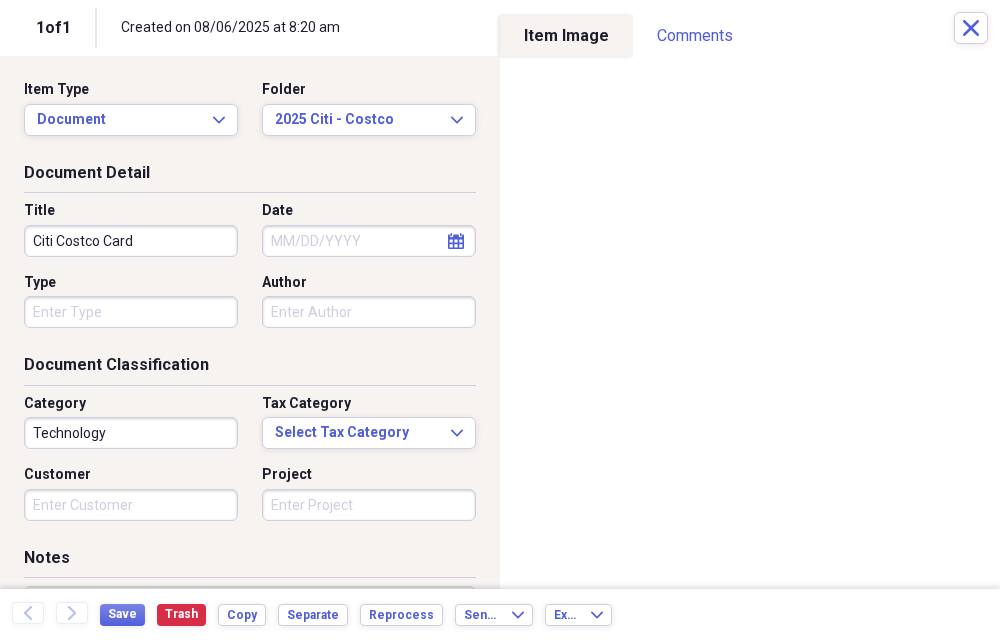 type on "Citi Costco Card" 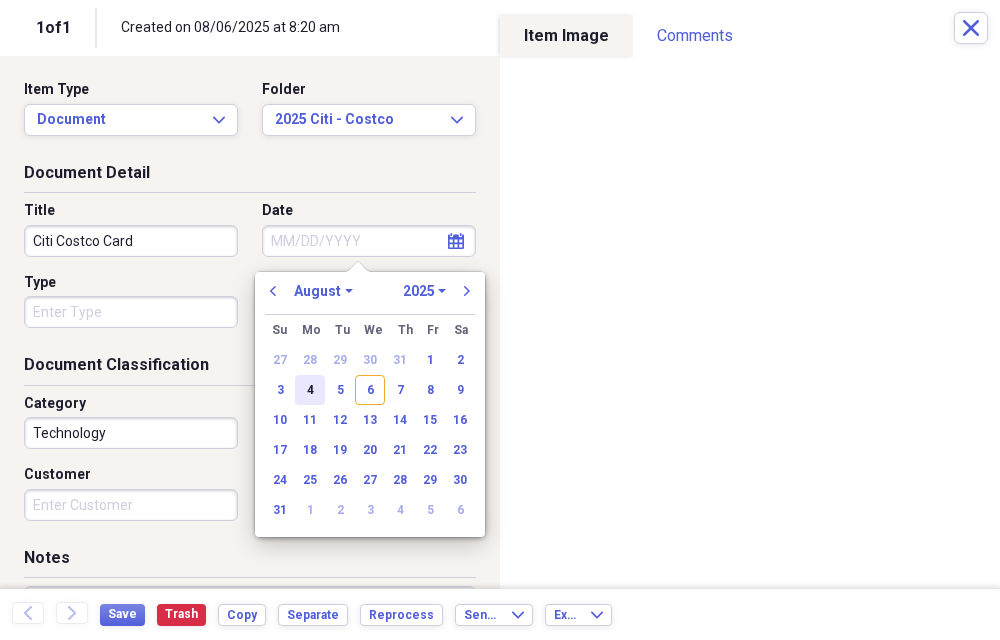 click on "4" at bounding box center [310, 390] 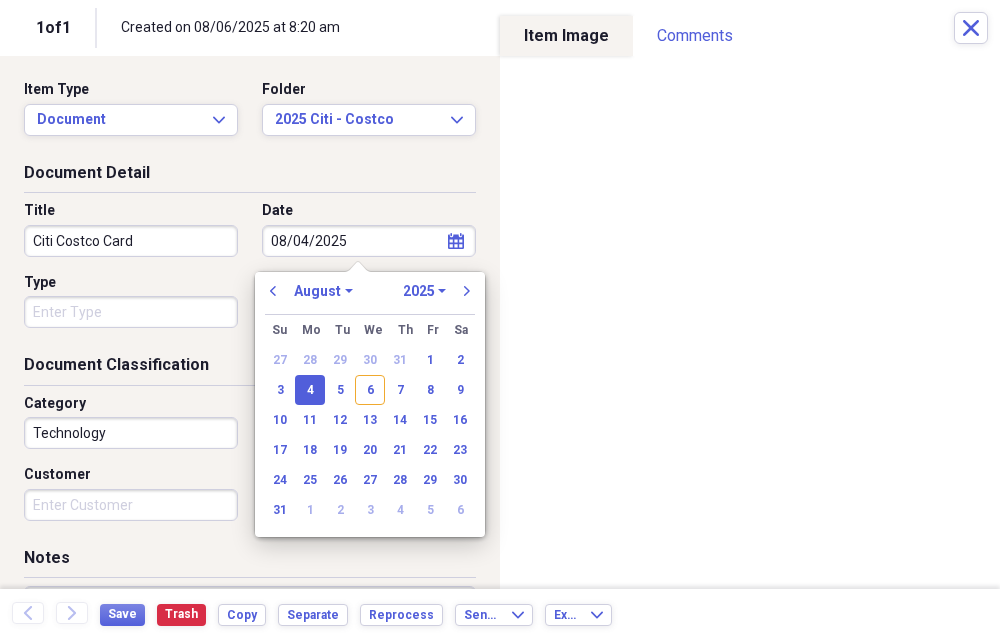 type on "08/04/2025" 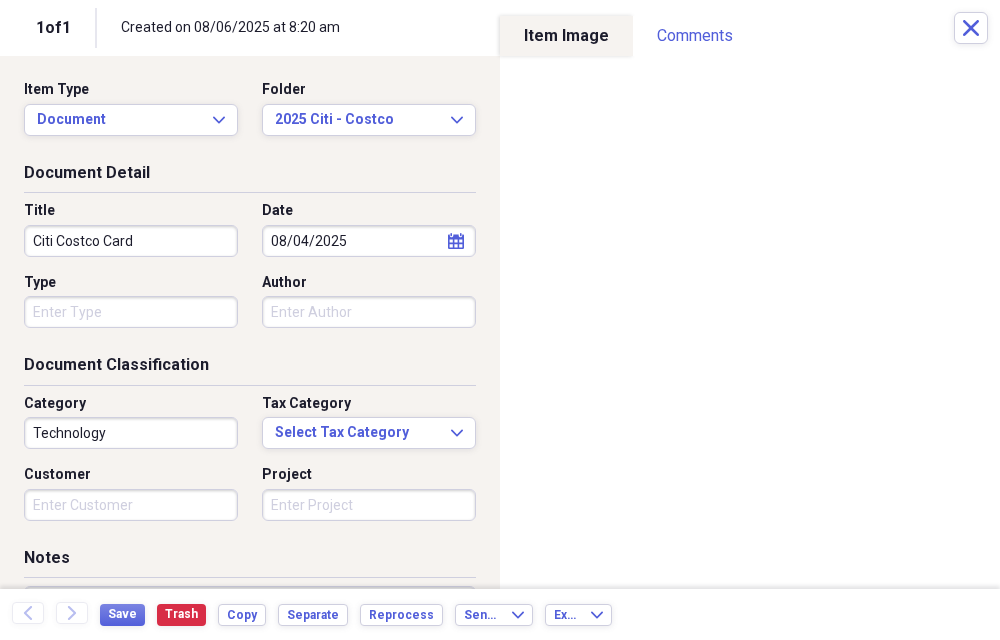 click on "Technology" at bounding box center [131, 433] 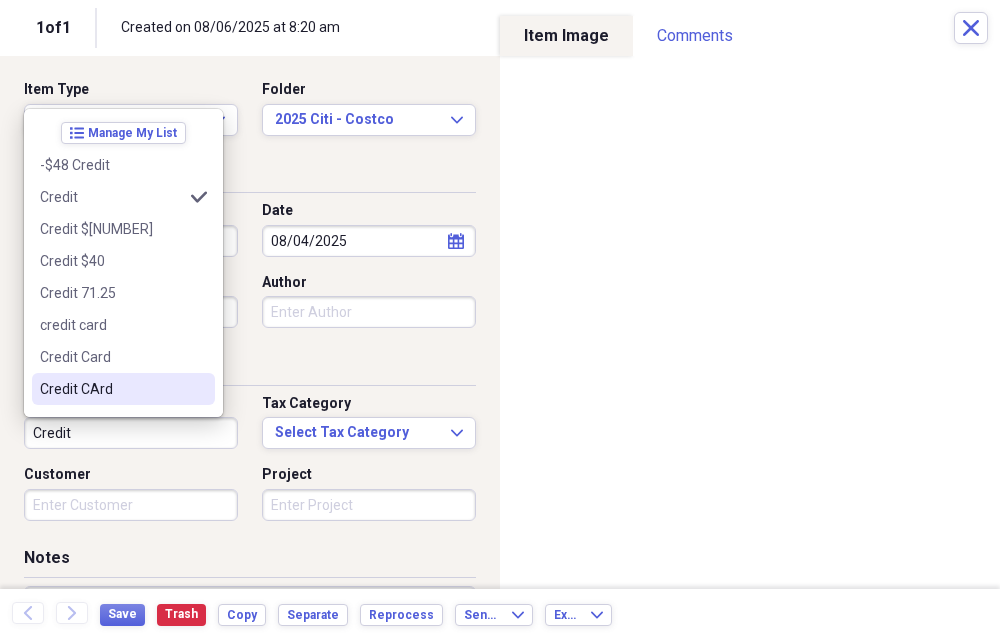 click on "Credit CArd" at bounding box center (111, 389) 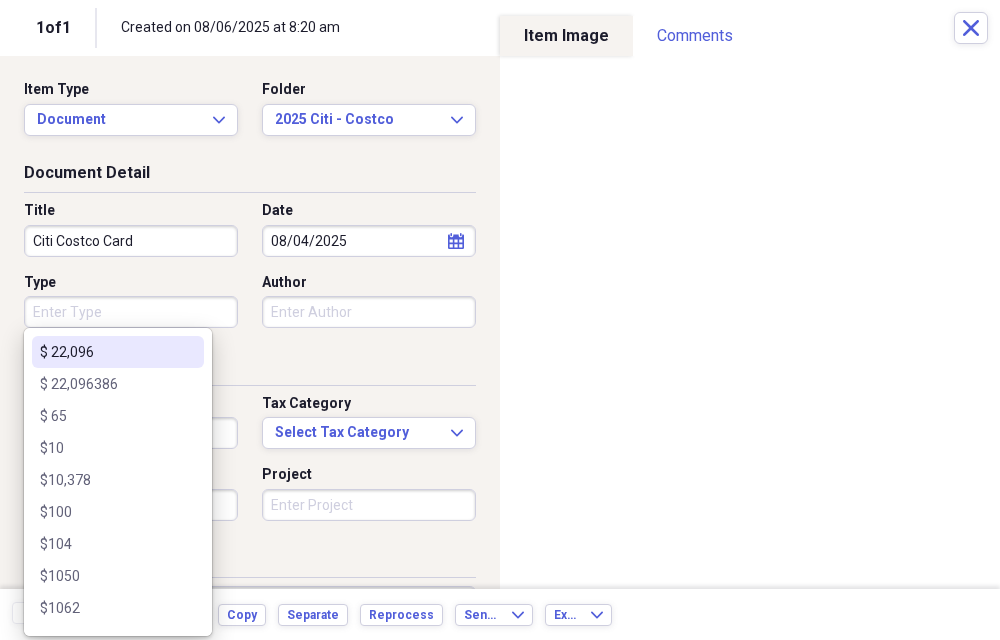 click on "Type" at bounding box center (131, 312) 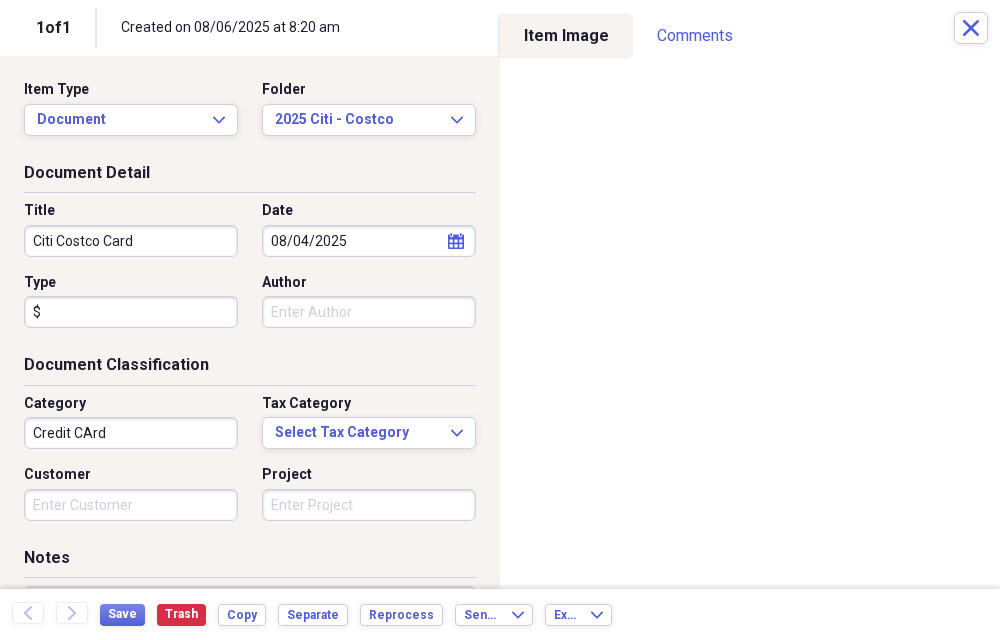 type on "$" 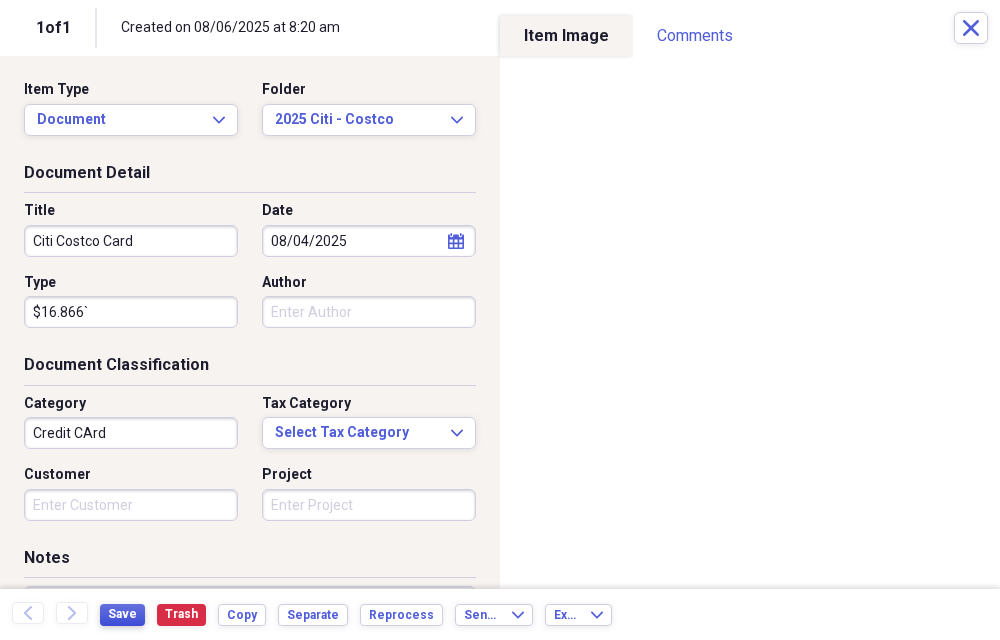 type on "$16.866`" 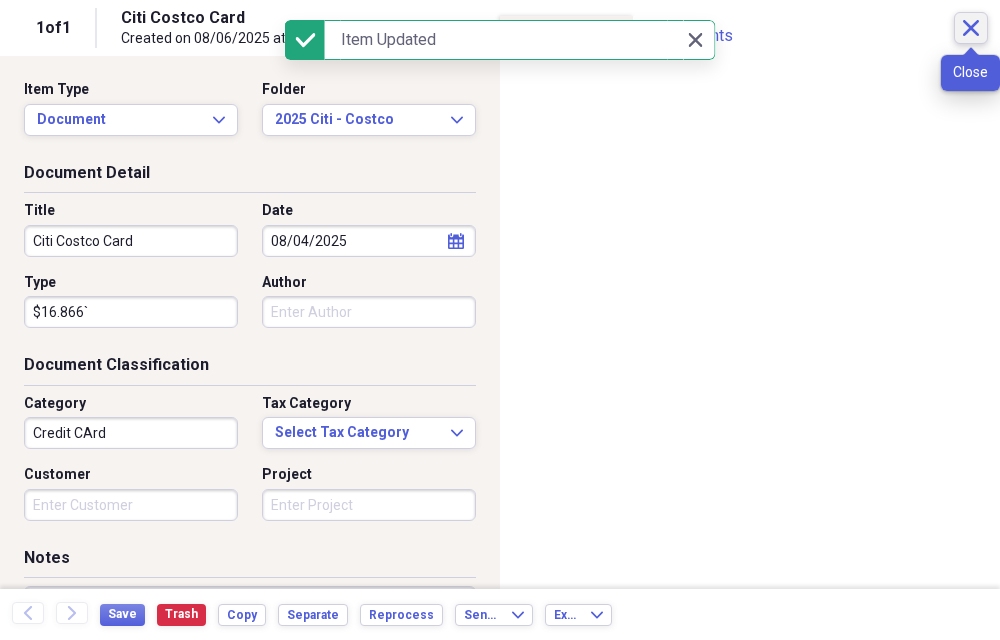 click 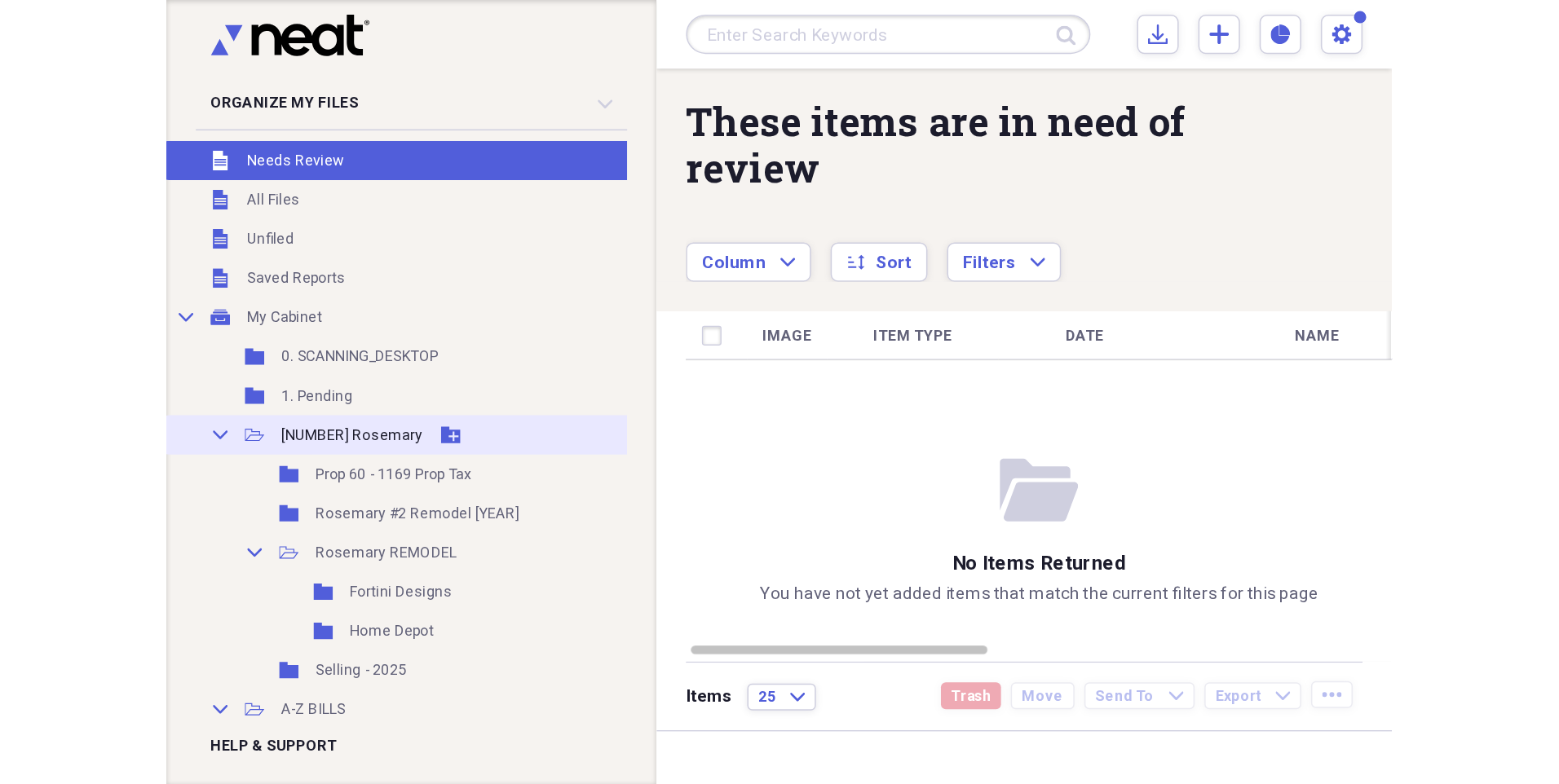 scroll, scrollTop: 163, scrollLeft: 0, axis: vertical 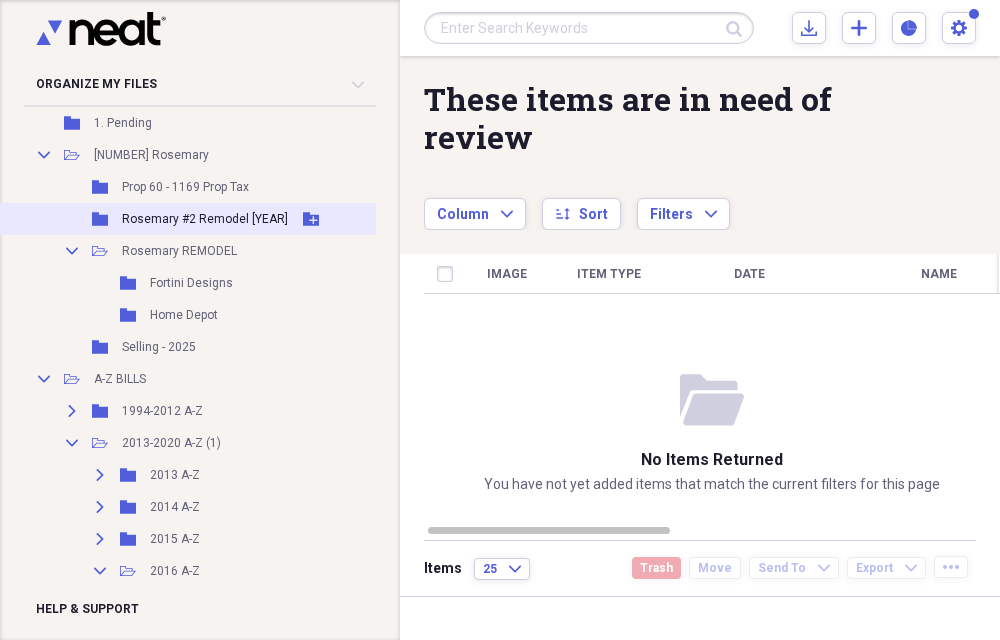 click on "Open Folder" 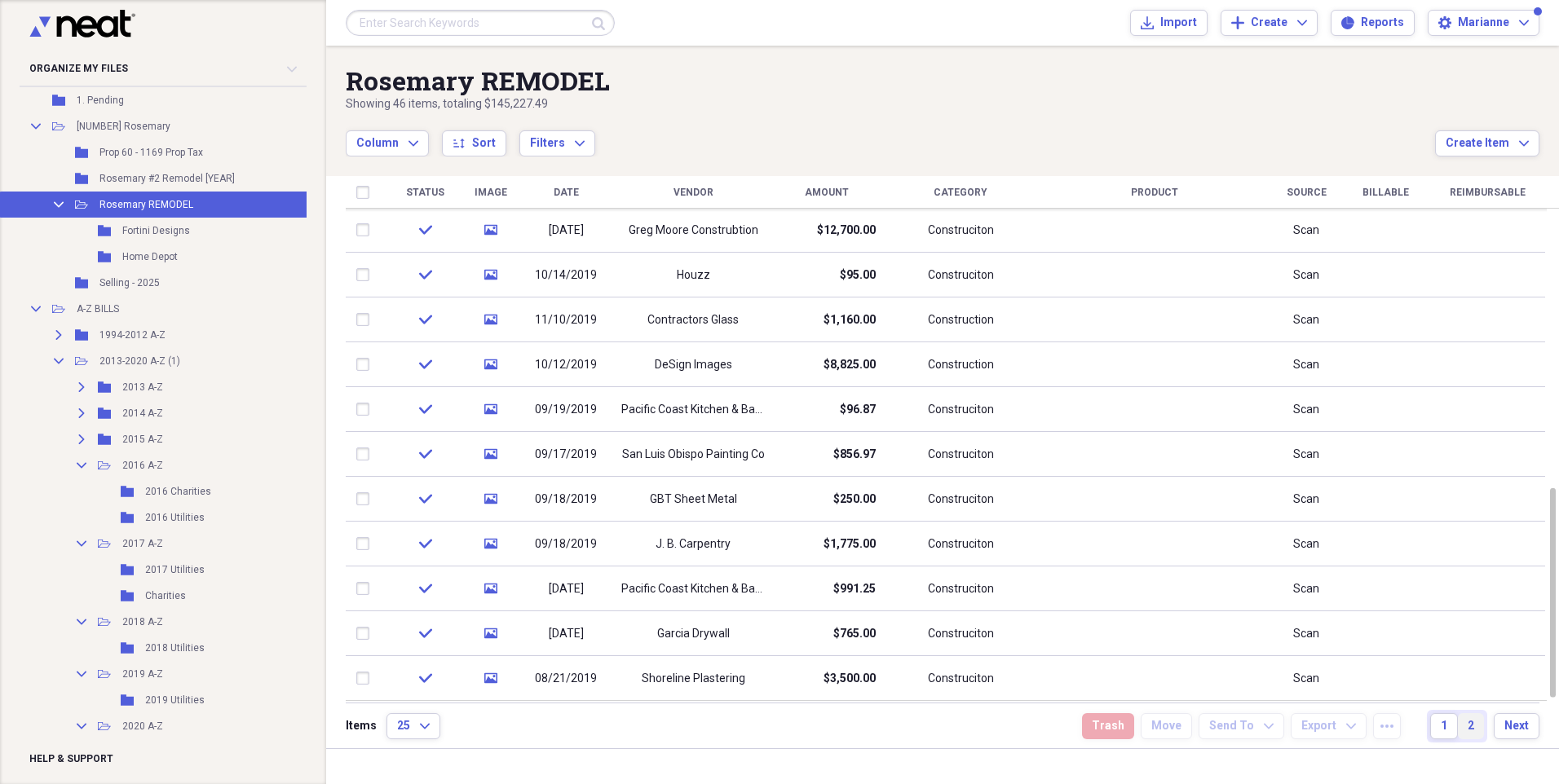 click on "2" at bounding box center (1471, 726) 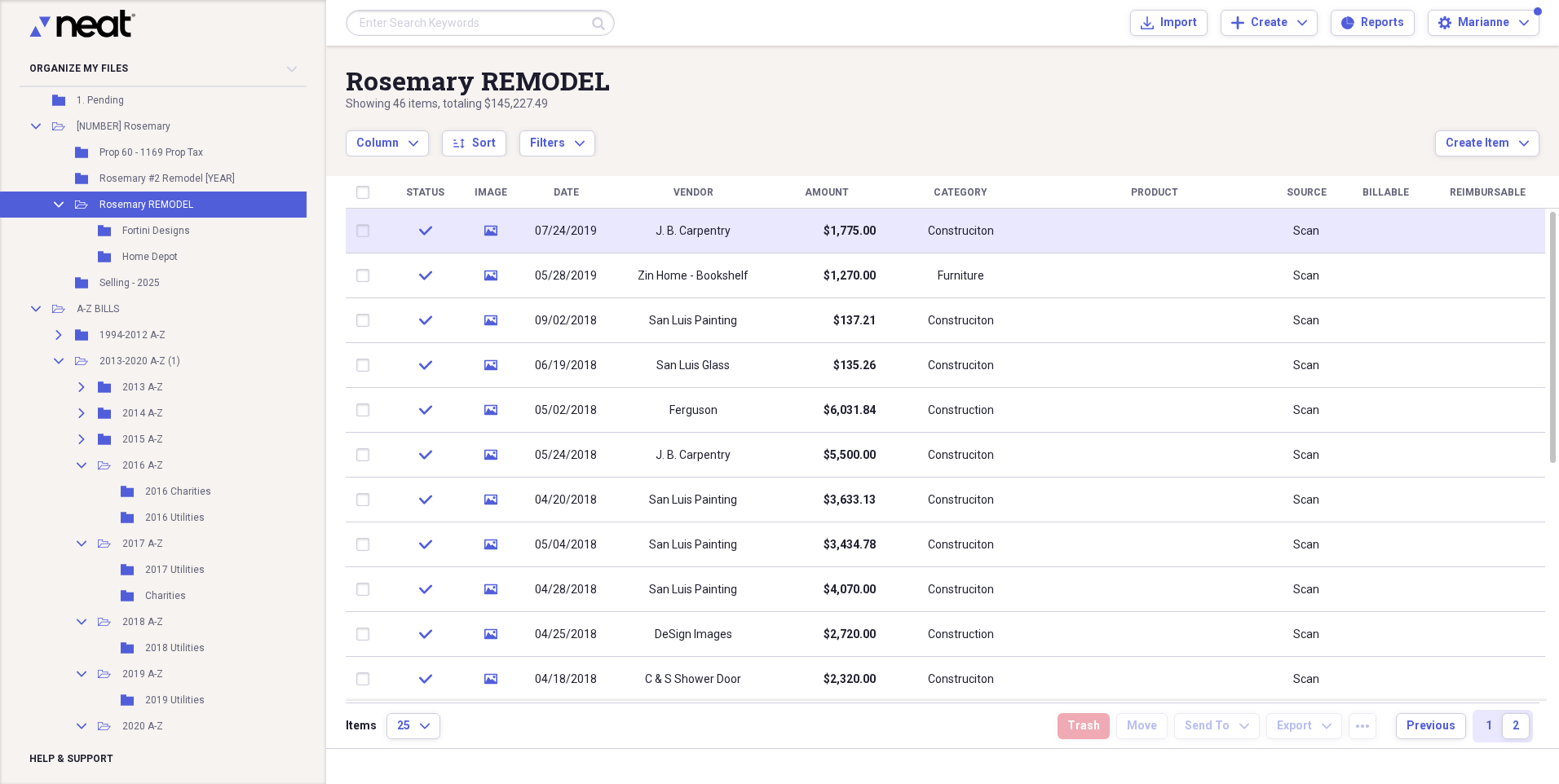 click on "J. B. Carpentry" at bounding box center (693, 231) 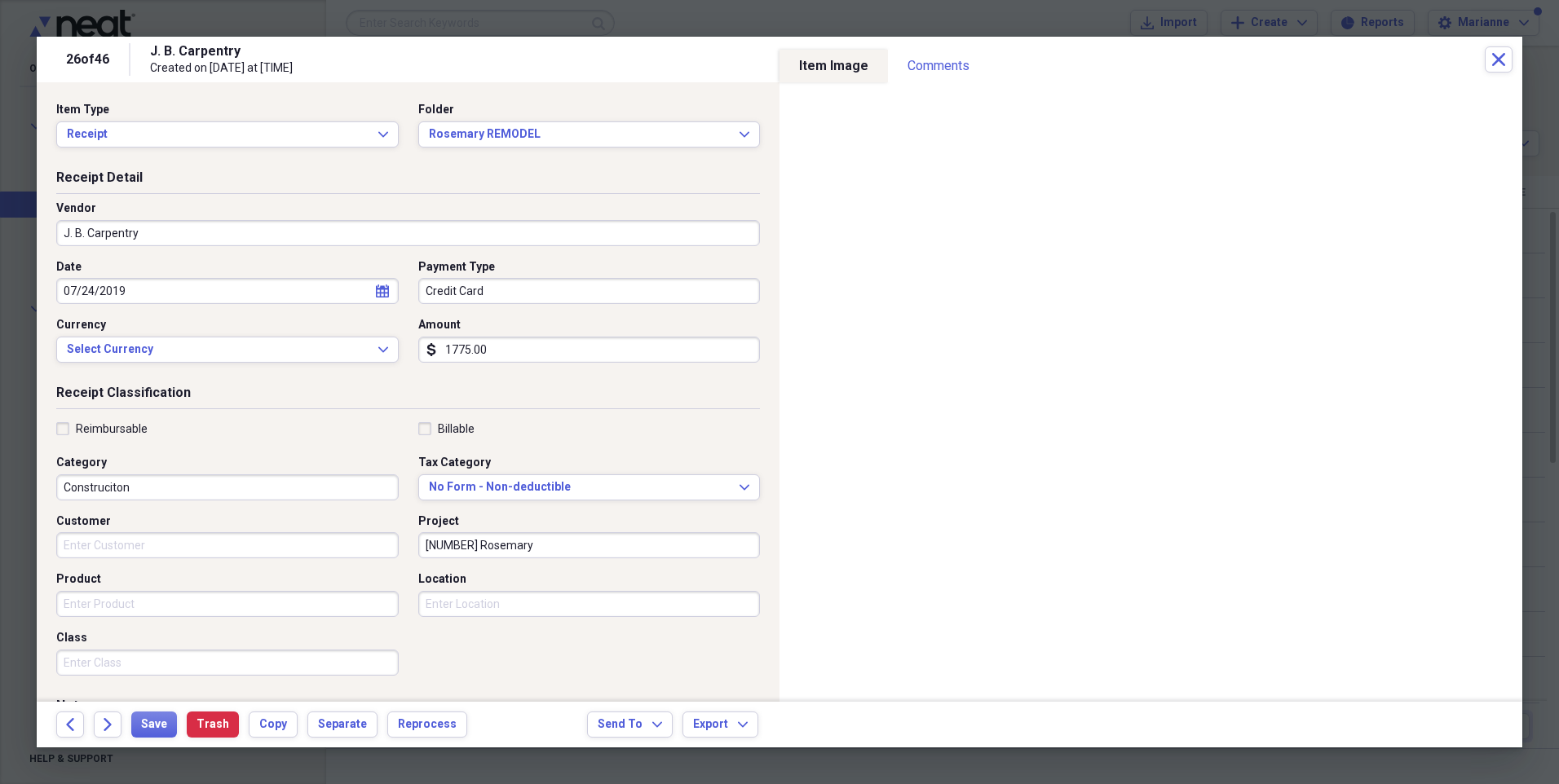 drag, startPoint x: 486, startPoint y: 344, endPoint x: 511, endPoint y: 346, distance: 25.079872 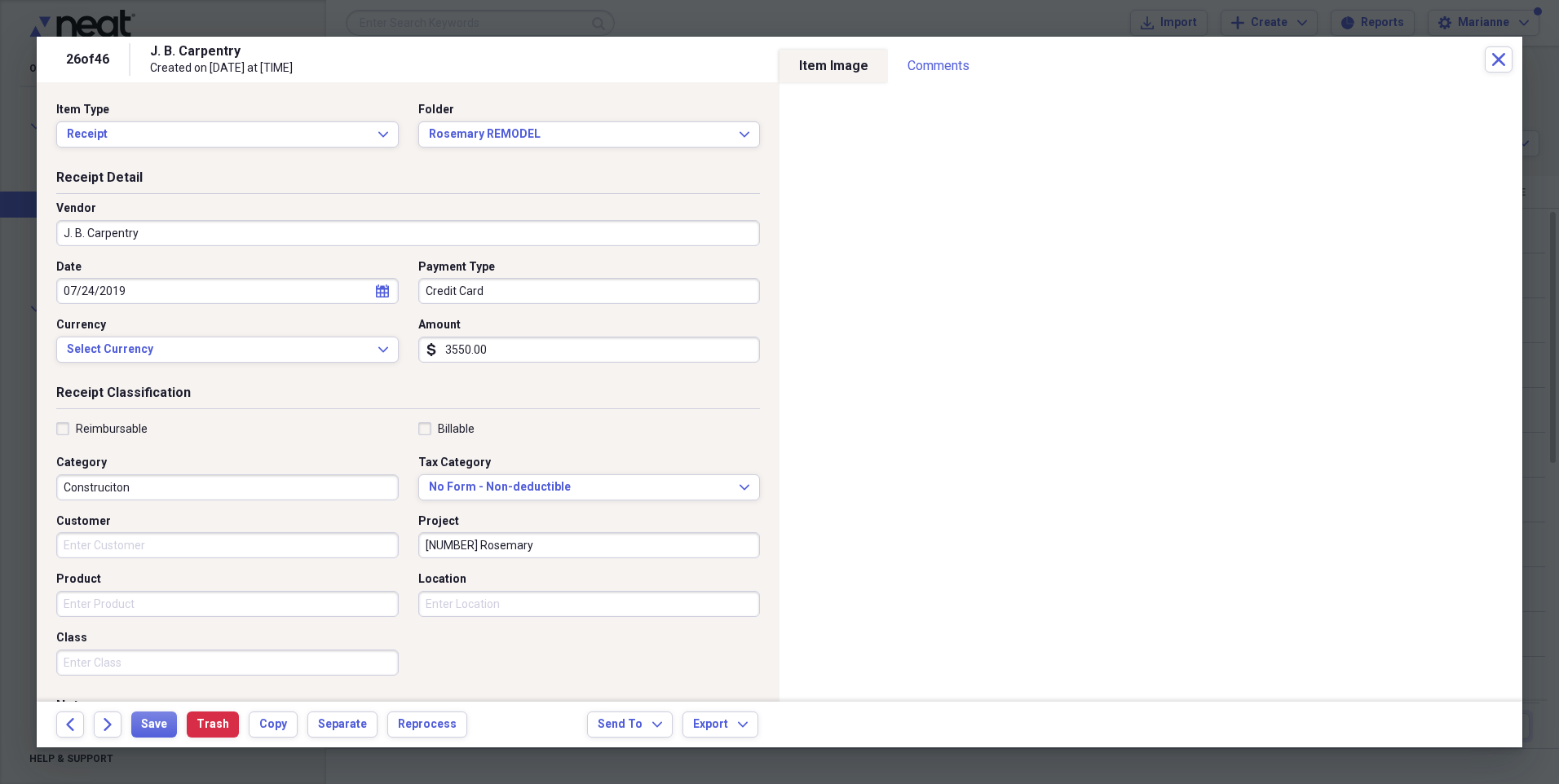 type on "3550.00" 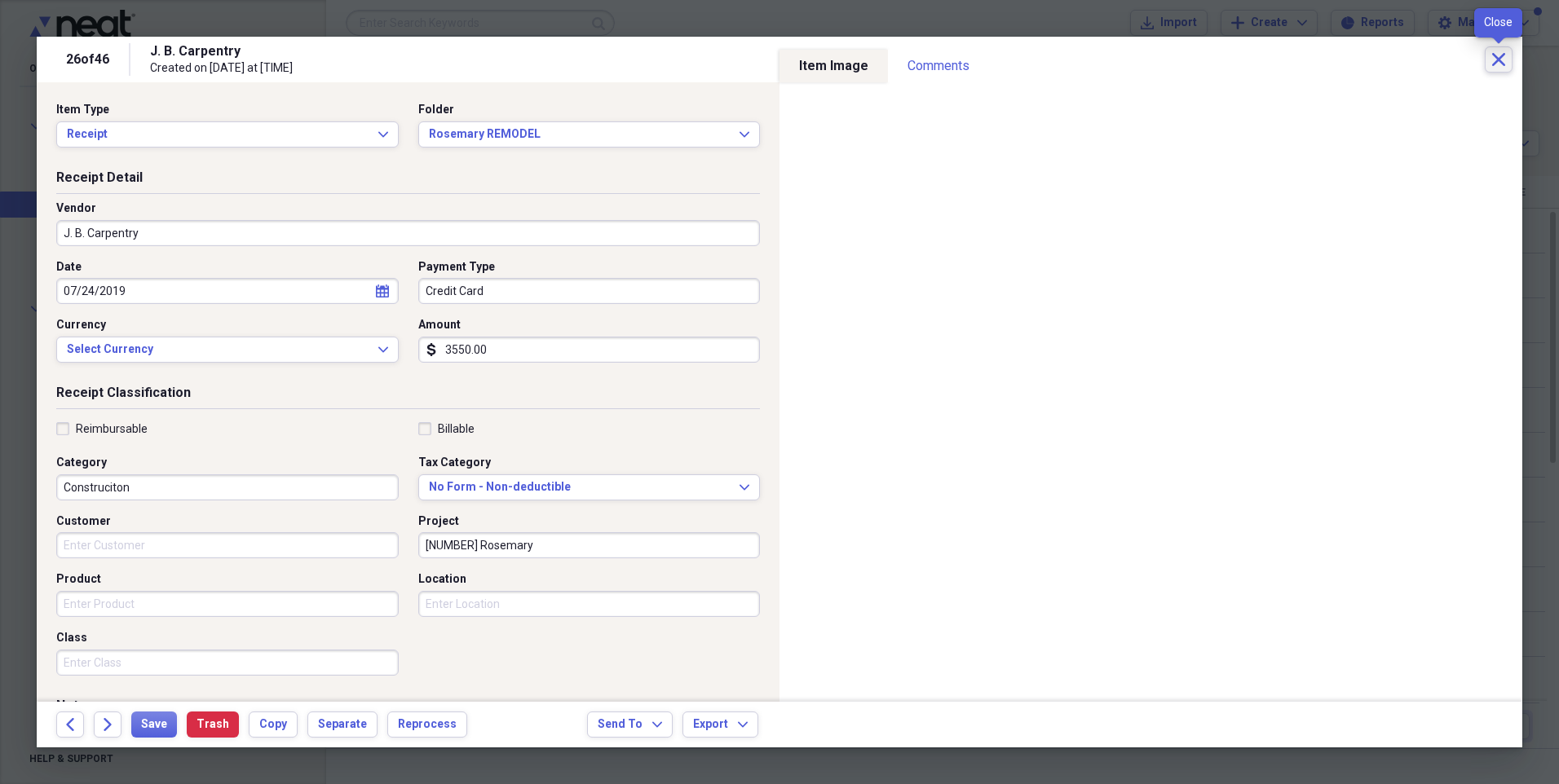click 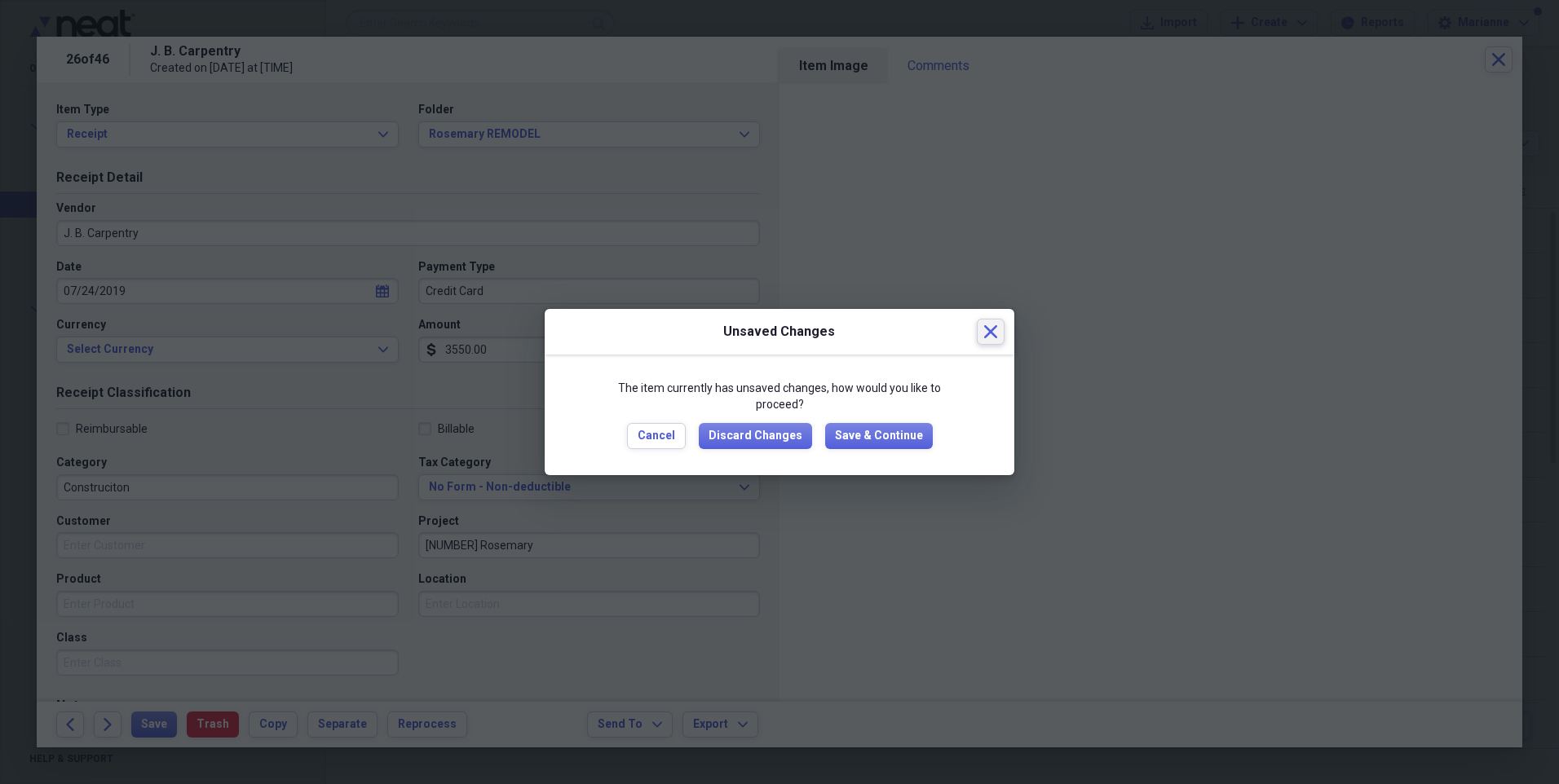 click 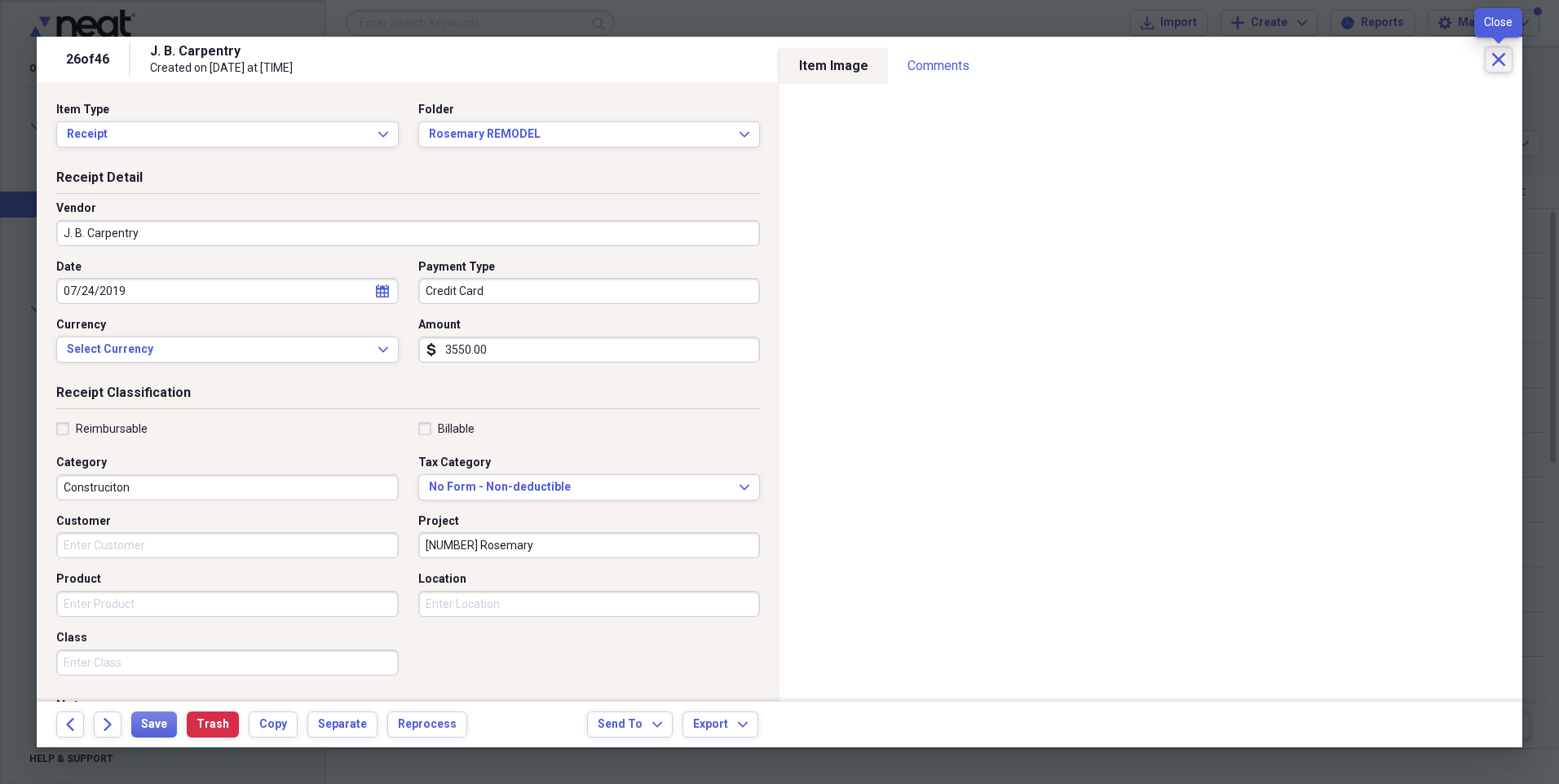 click 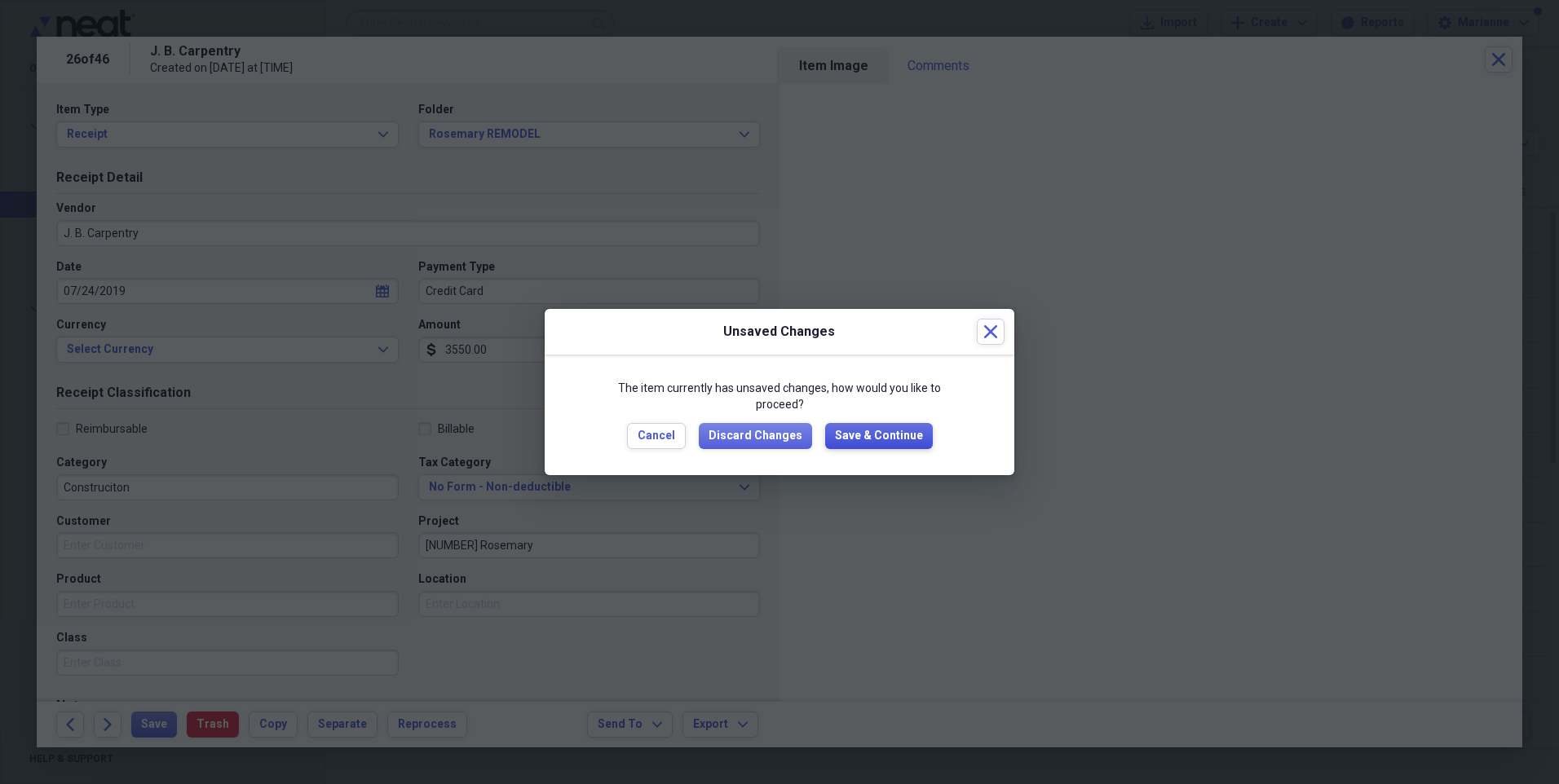 click on "Save & Continue" at bounding box center (879, 436) 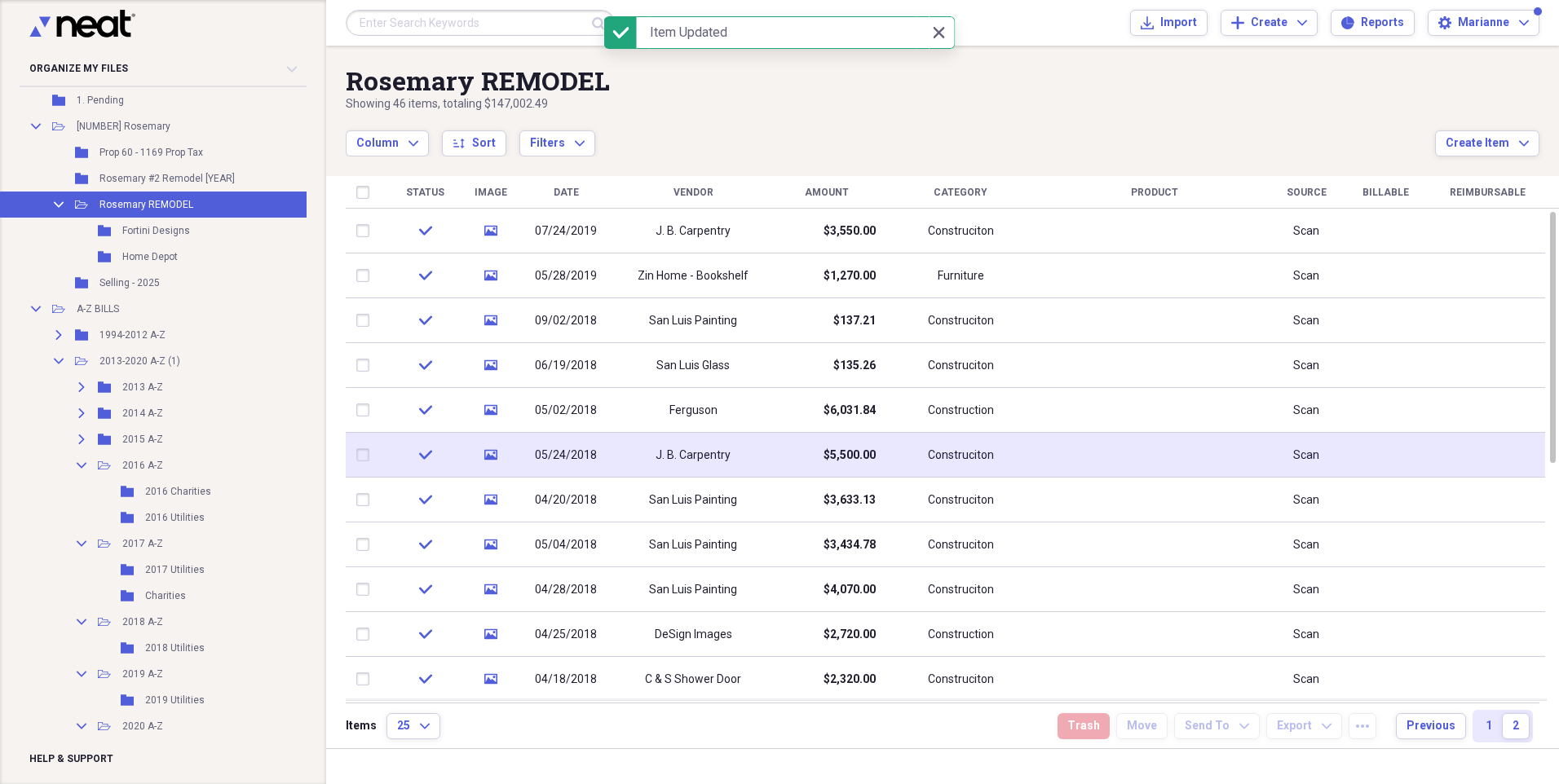 click on "J. B. Carpentry" at bounding box center (693, 456) 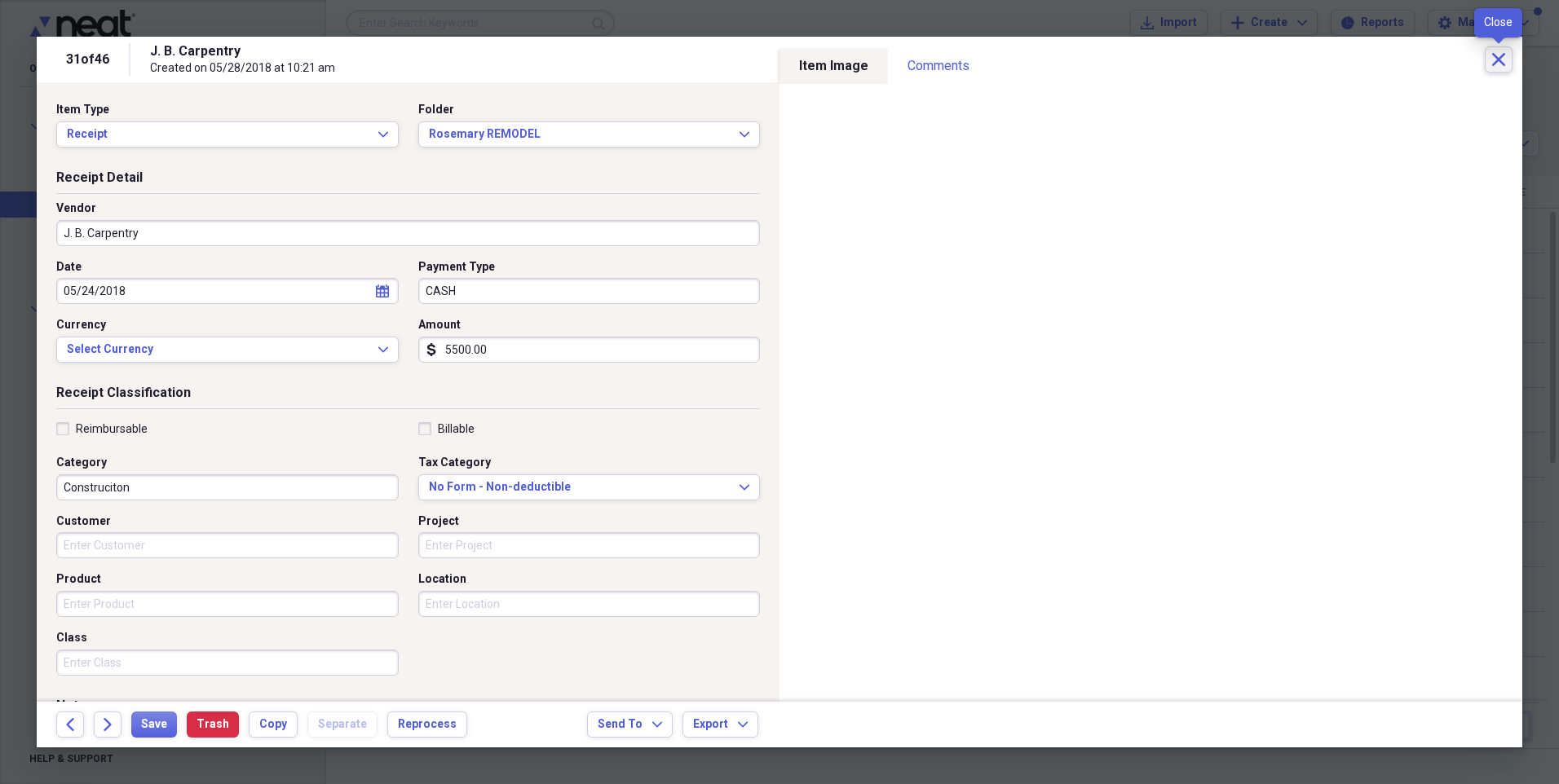 click on "Close" 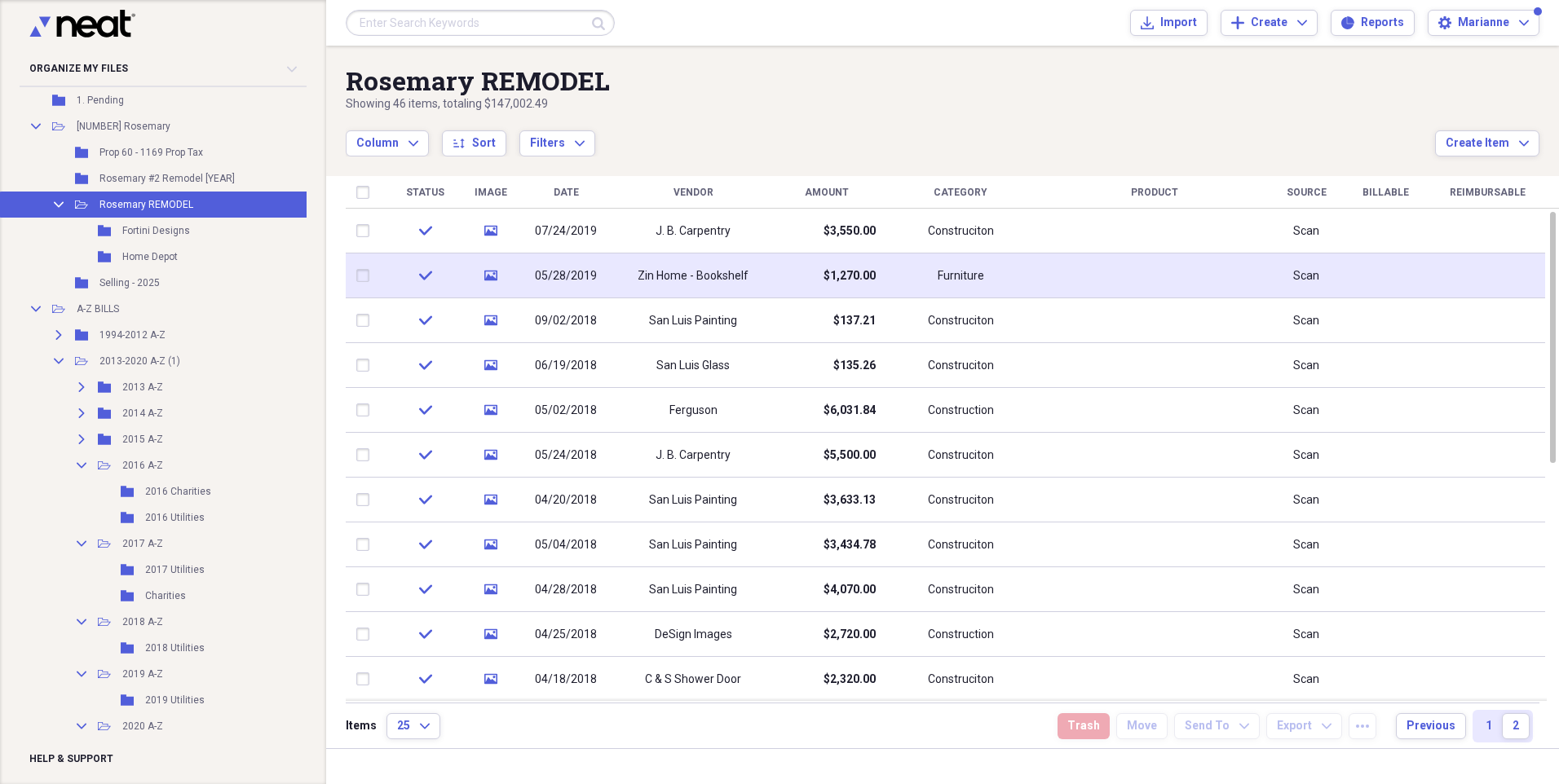drag, startPoint x: 684, startPoint y: 277, endPoint x: 708, endPoint y: 283, distance: 24.738634 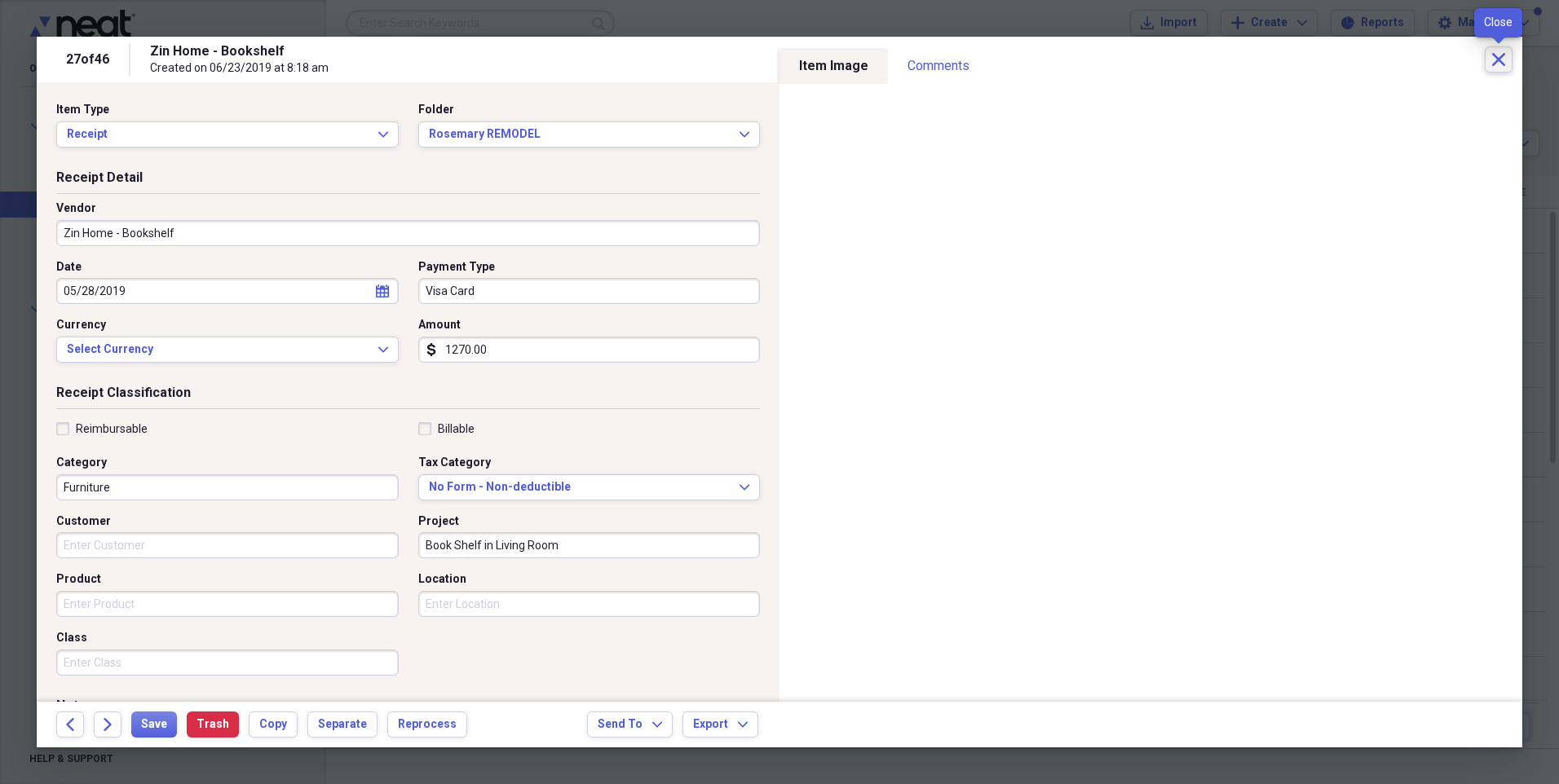 click 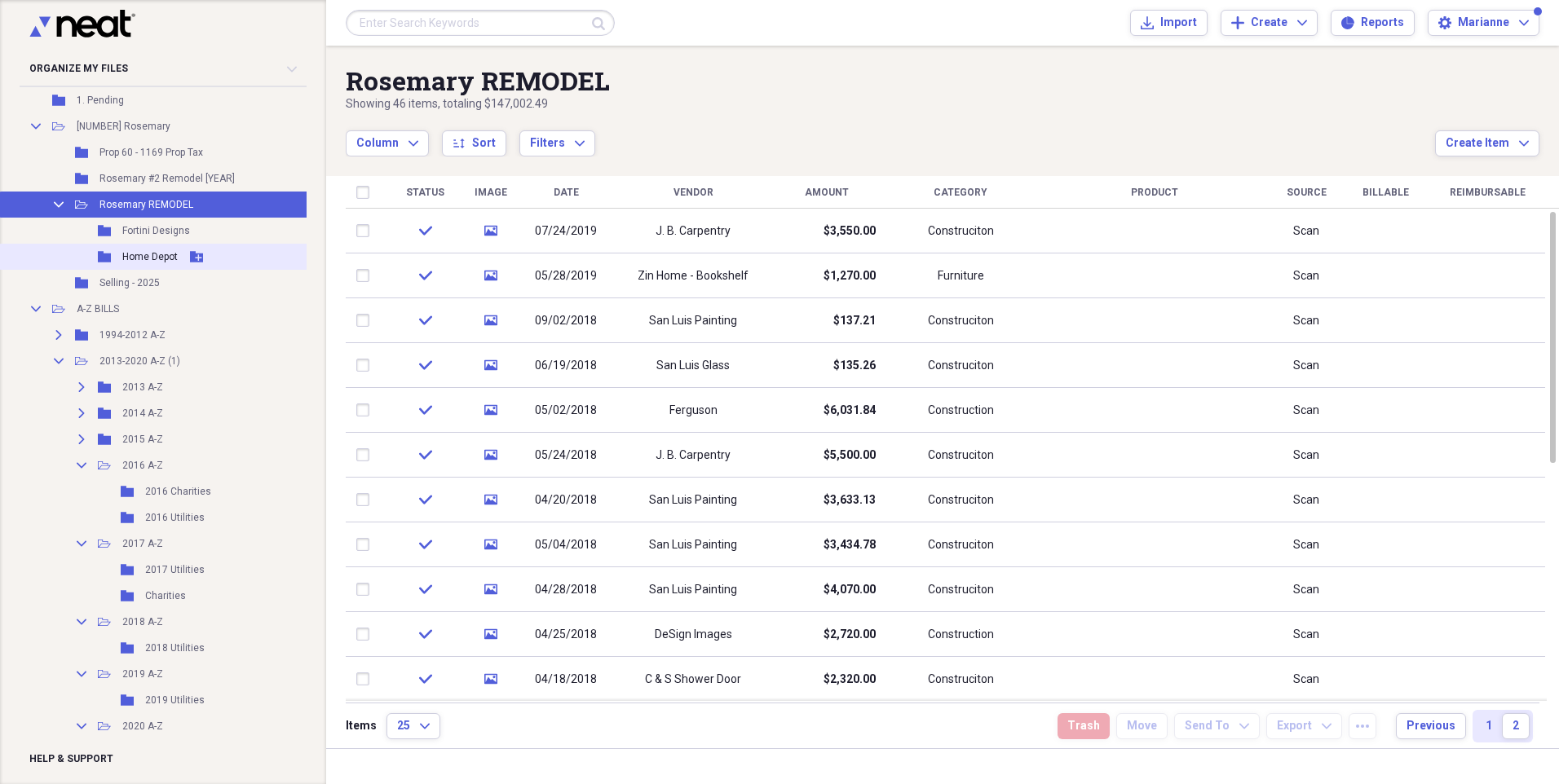 drag, startPoint x: 109, startPoint y: 231, endPoint x: 294, endPoint y: 248, distance: 185.77944 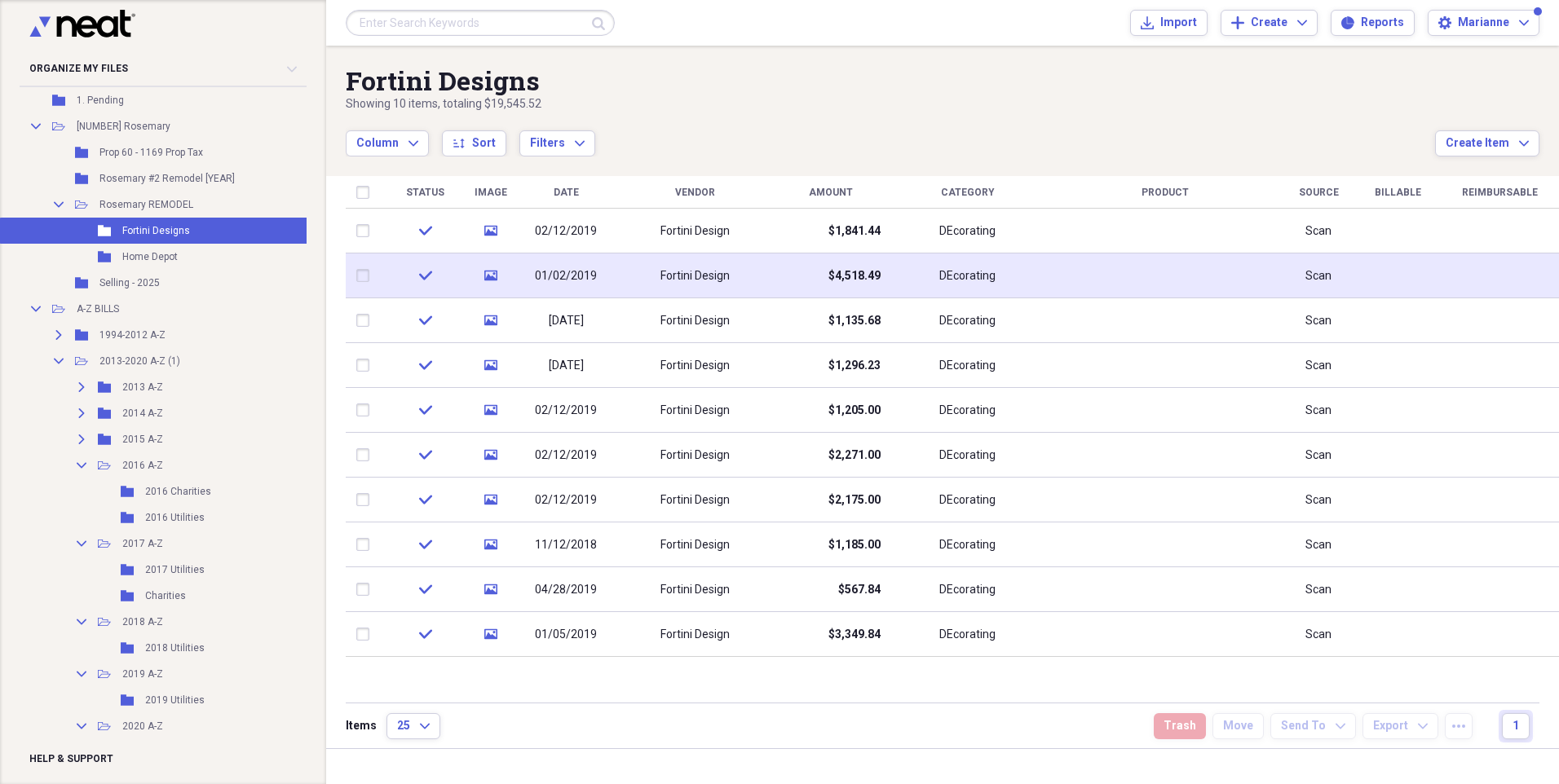 click on "DEcorating" at bounding box center [967, 276] 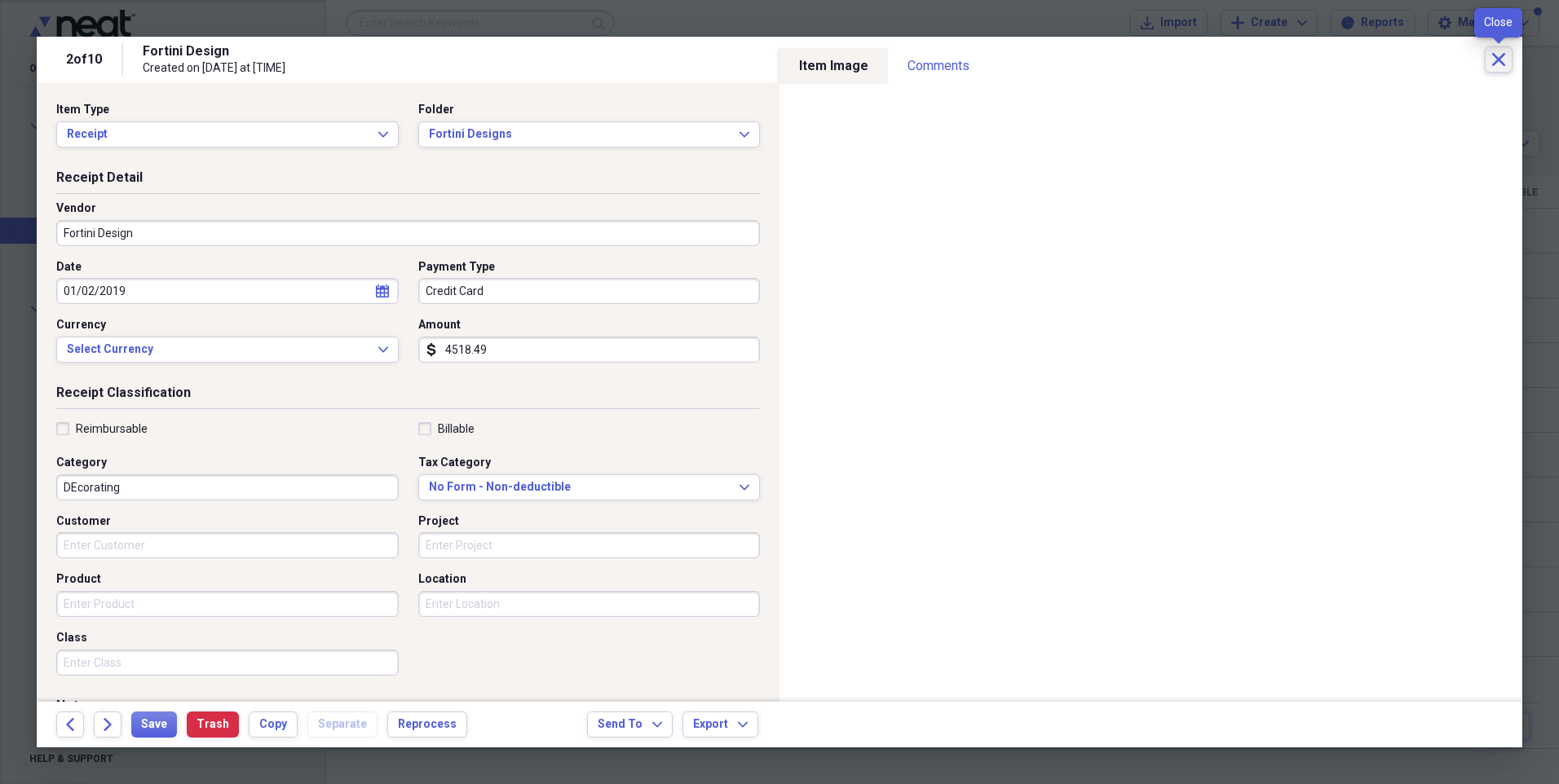 click on "Close" at bounding box center (1499, 59) 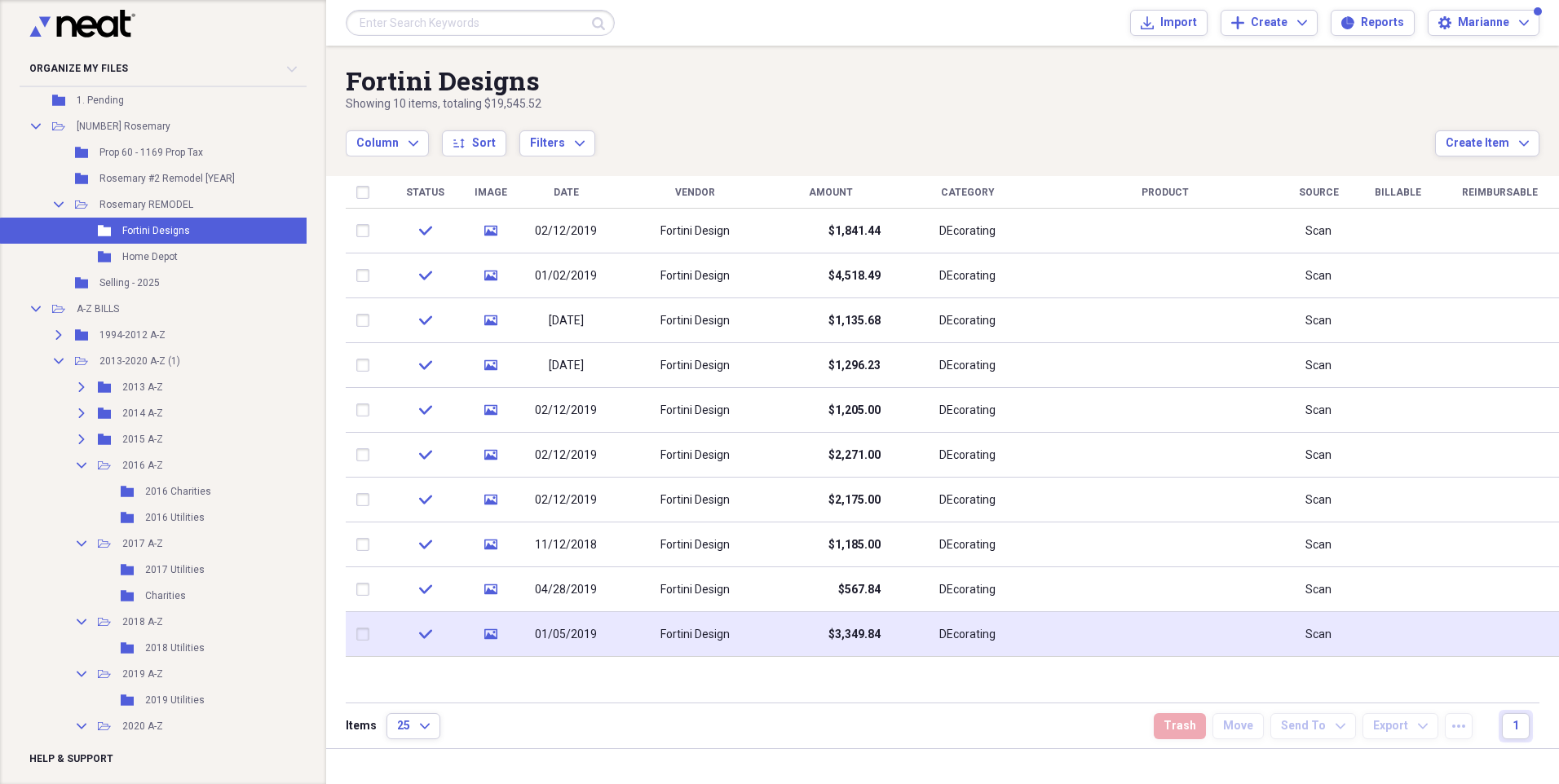 click on "$3,349.84" at bounding box center (855, 635) 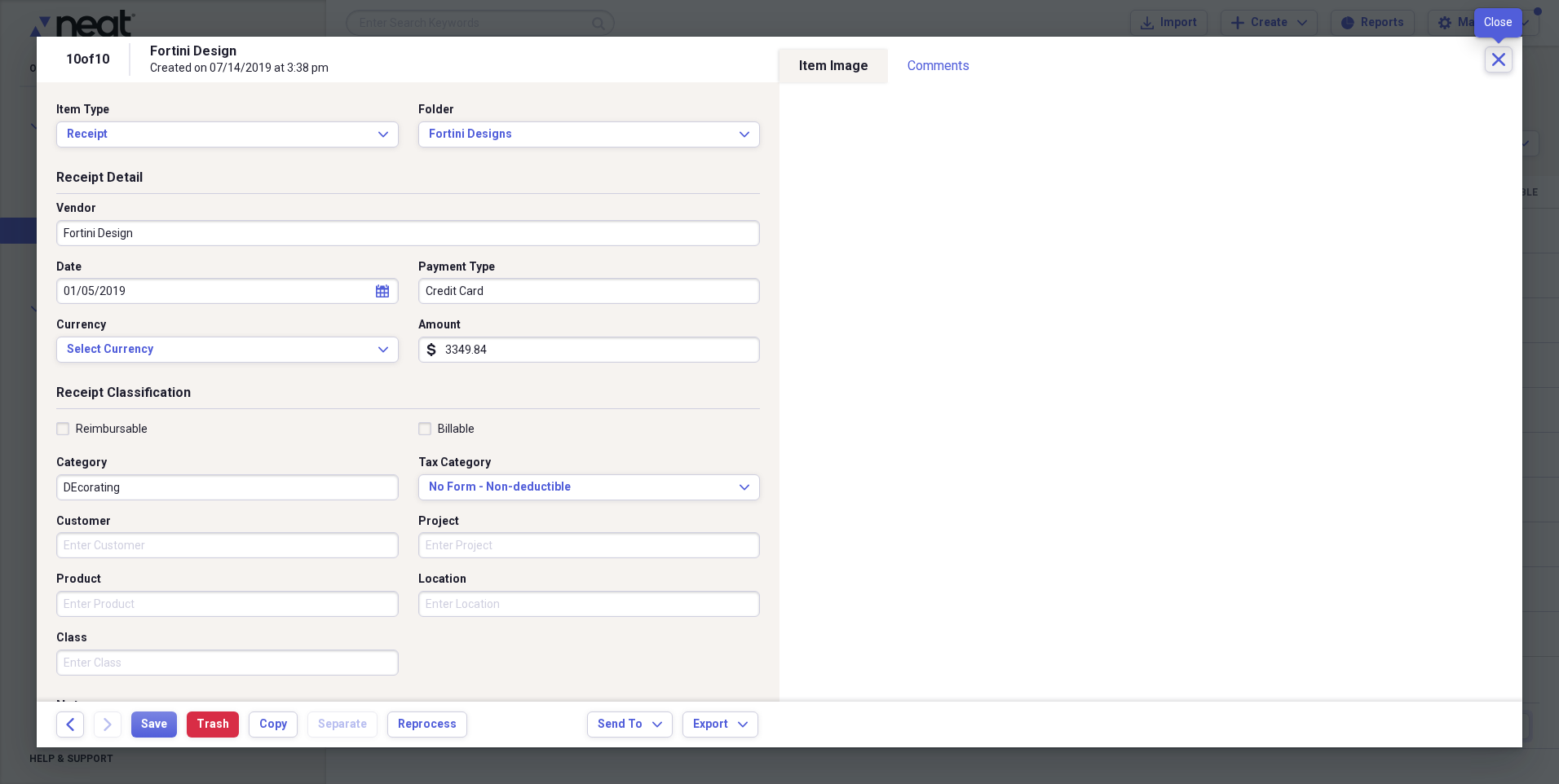 click on "Close" at bounding box center (1499, 59) 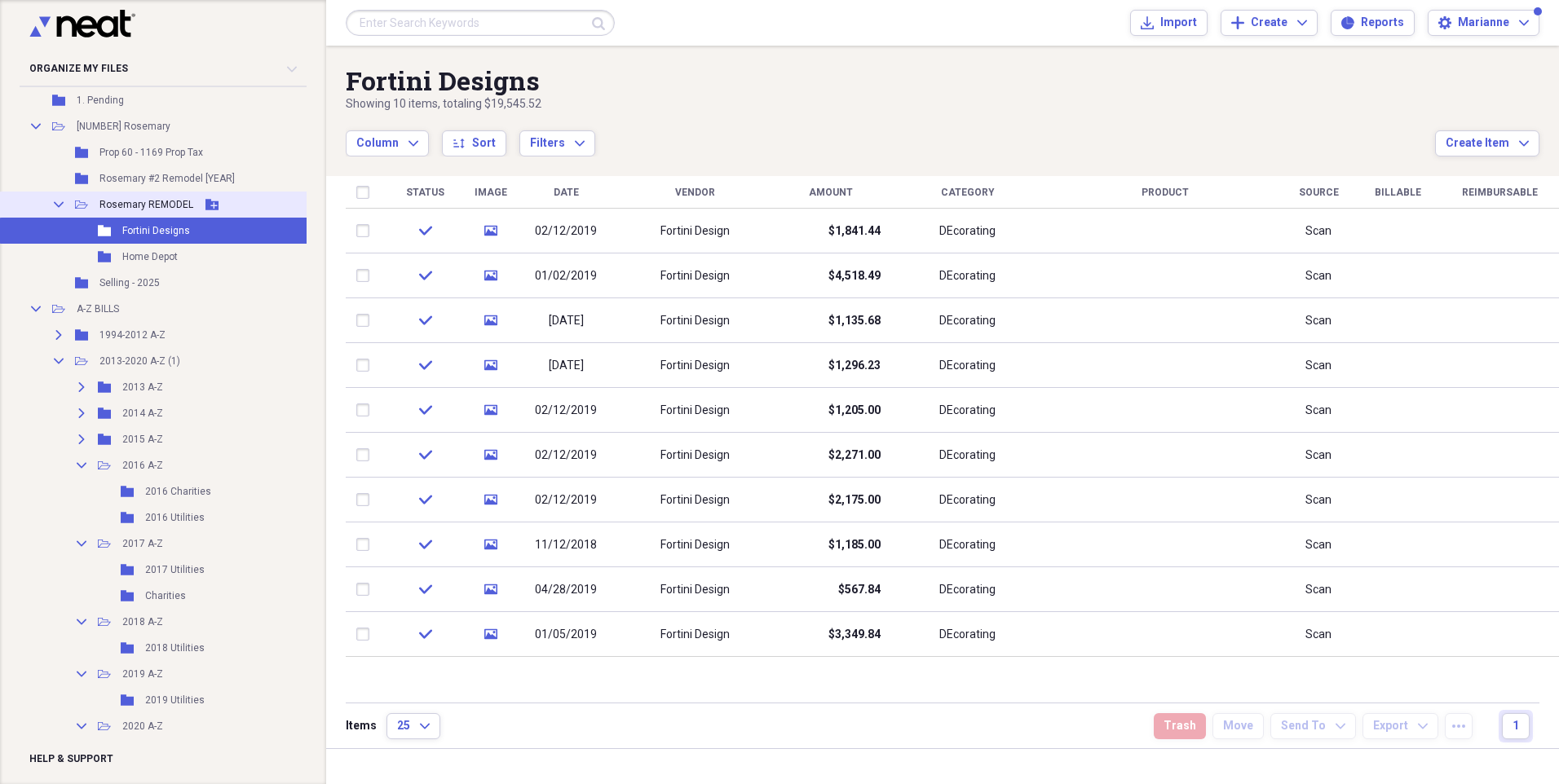 click 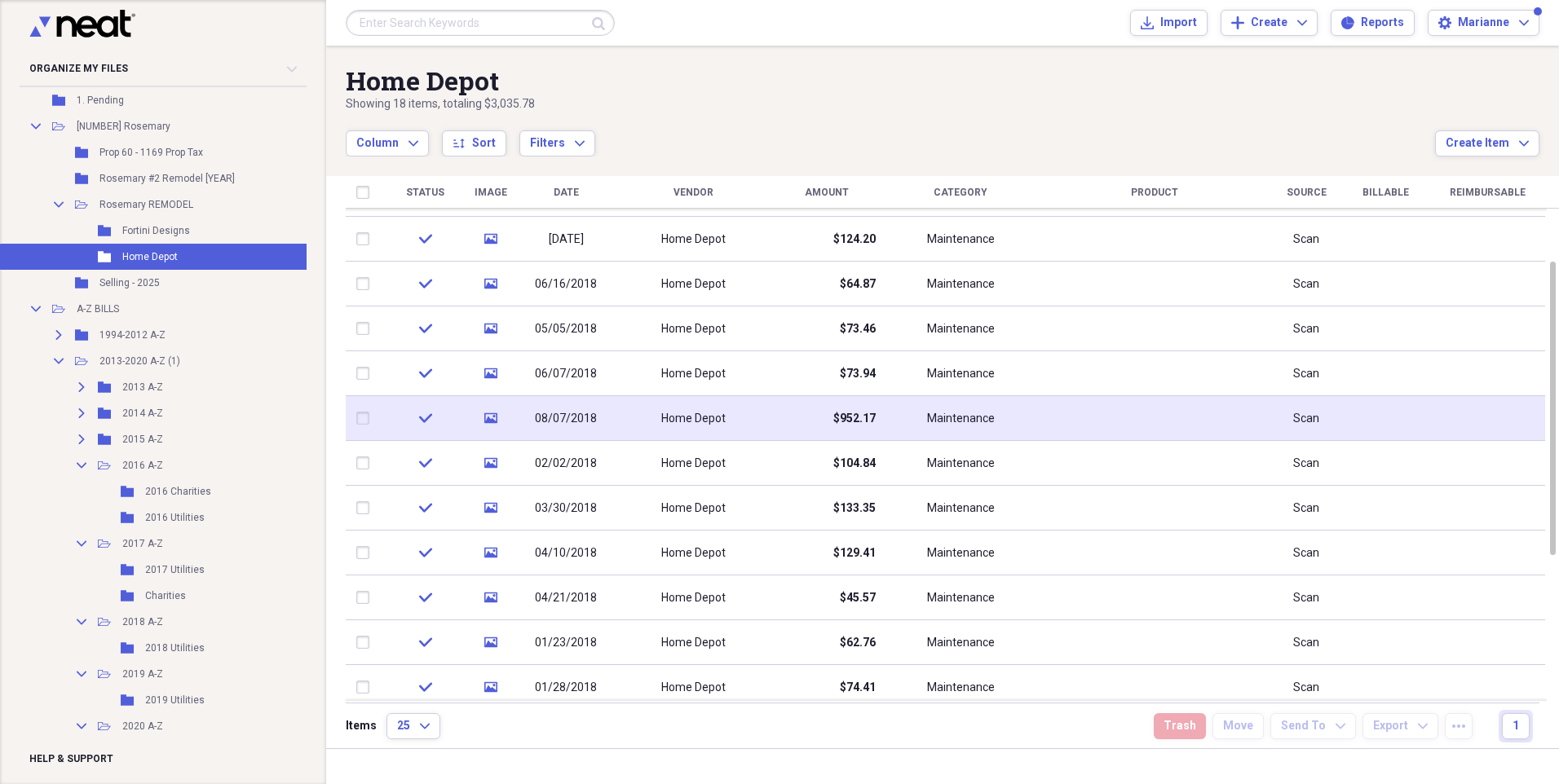 click on "$952.17" at bounding box center [855, 419] 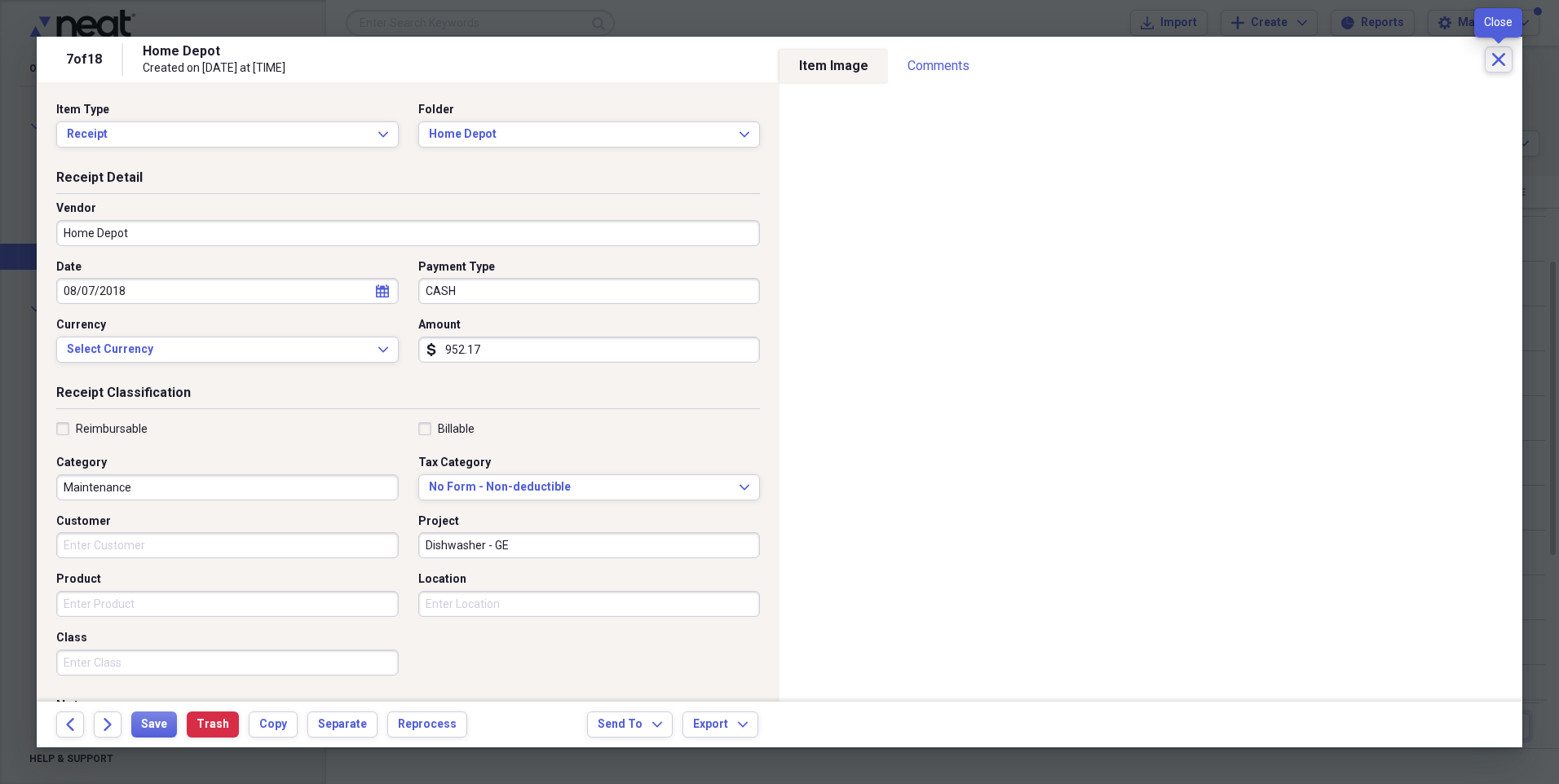 click on "Close" at bounding box center [1499, 59] 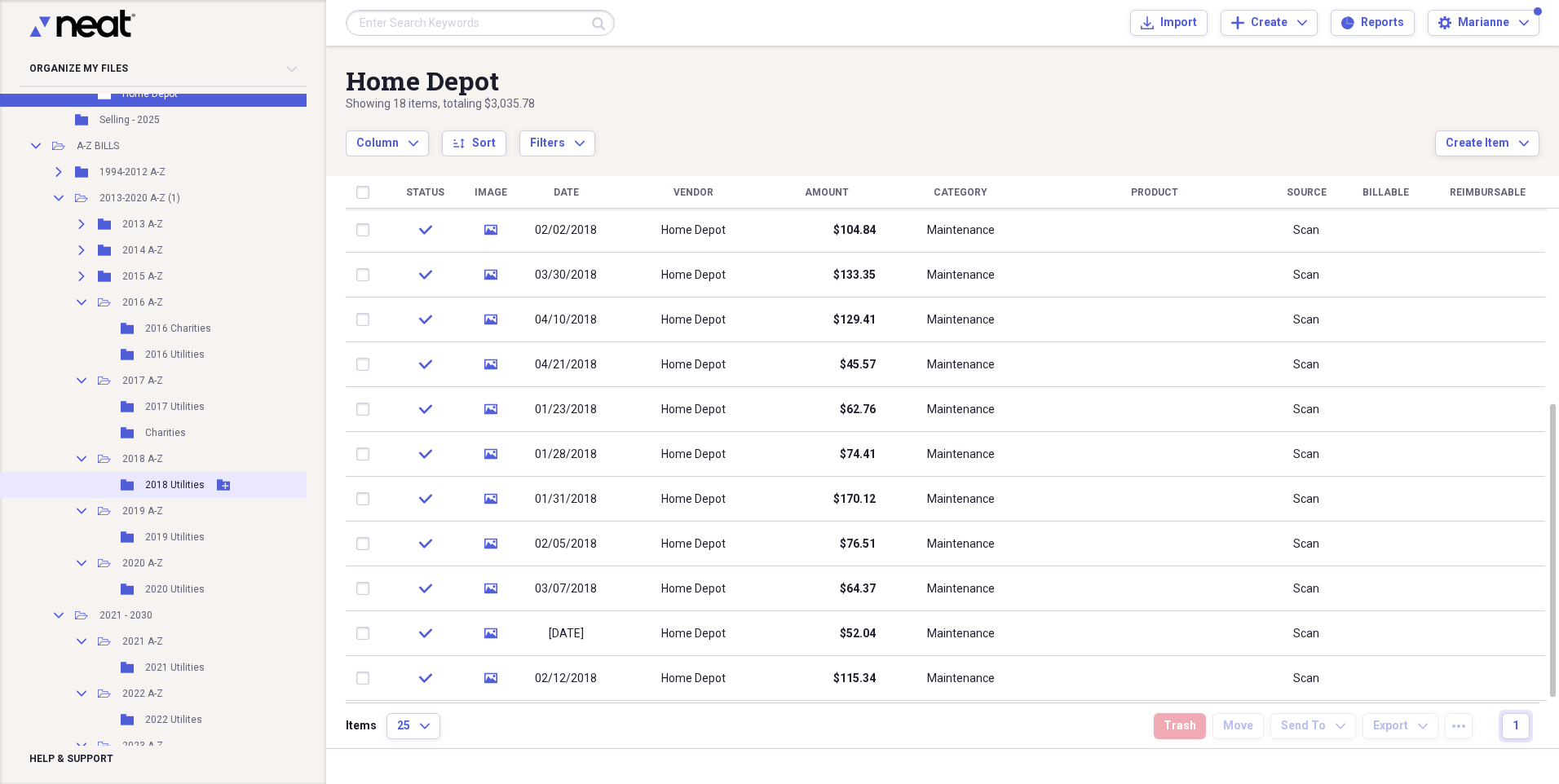 scroll, scrollTop: 407, scrollLeft: 0, axis: vertical 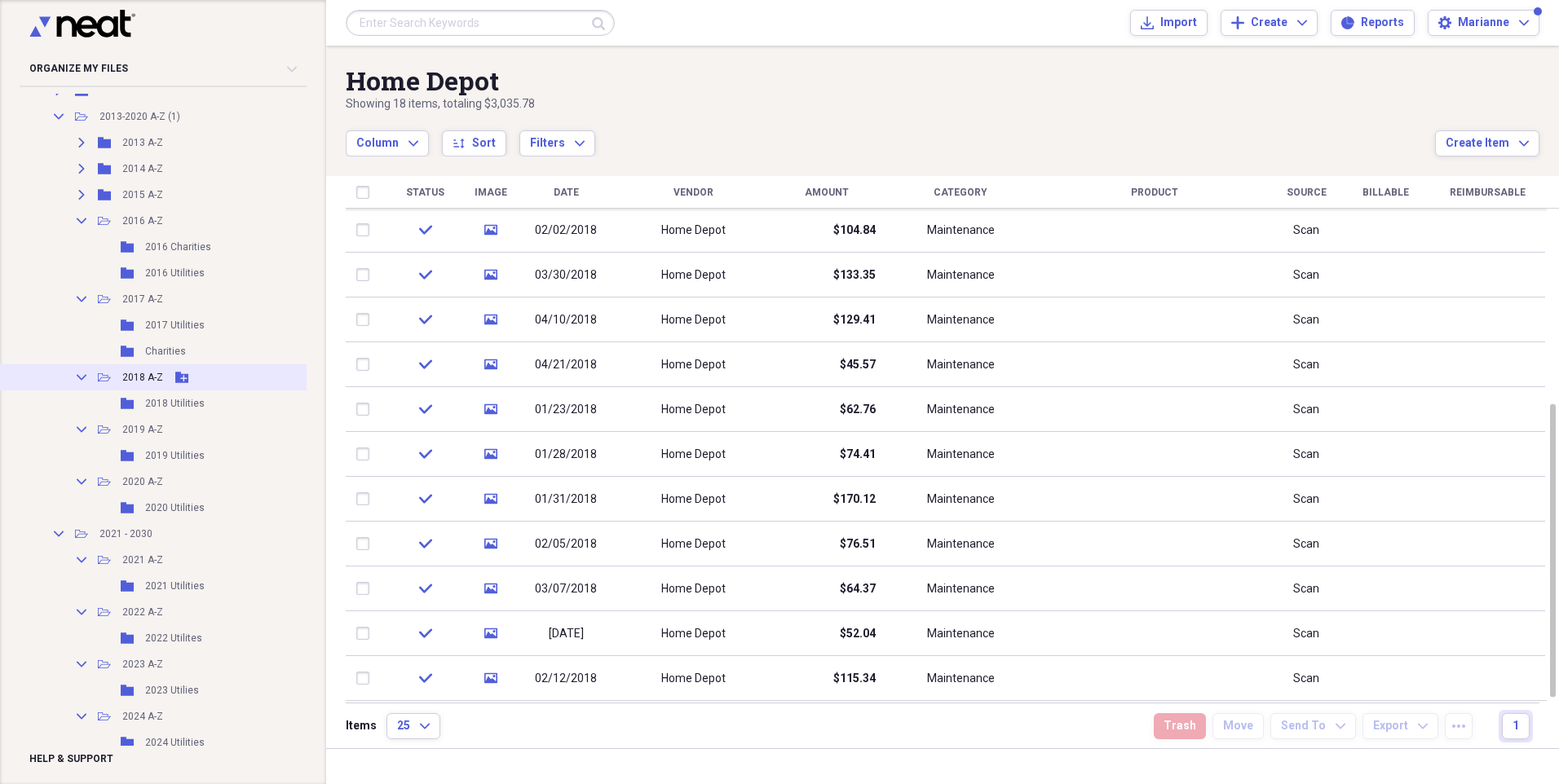click on "Open Folder" 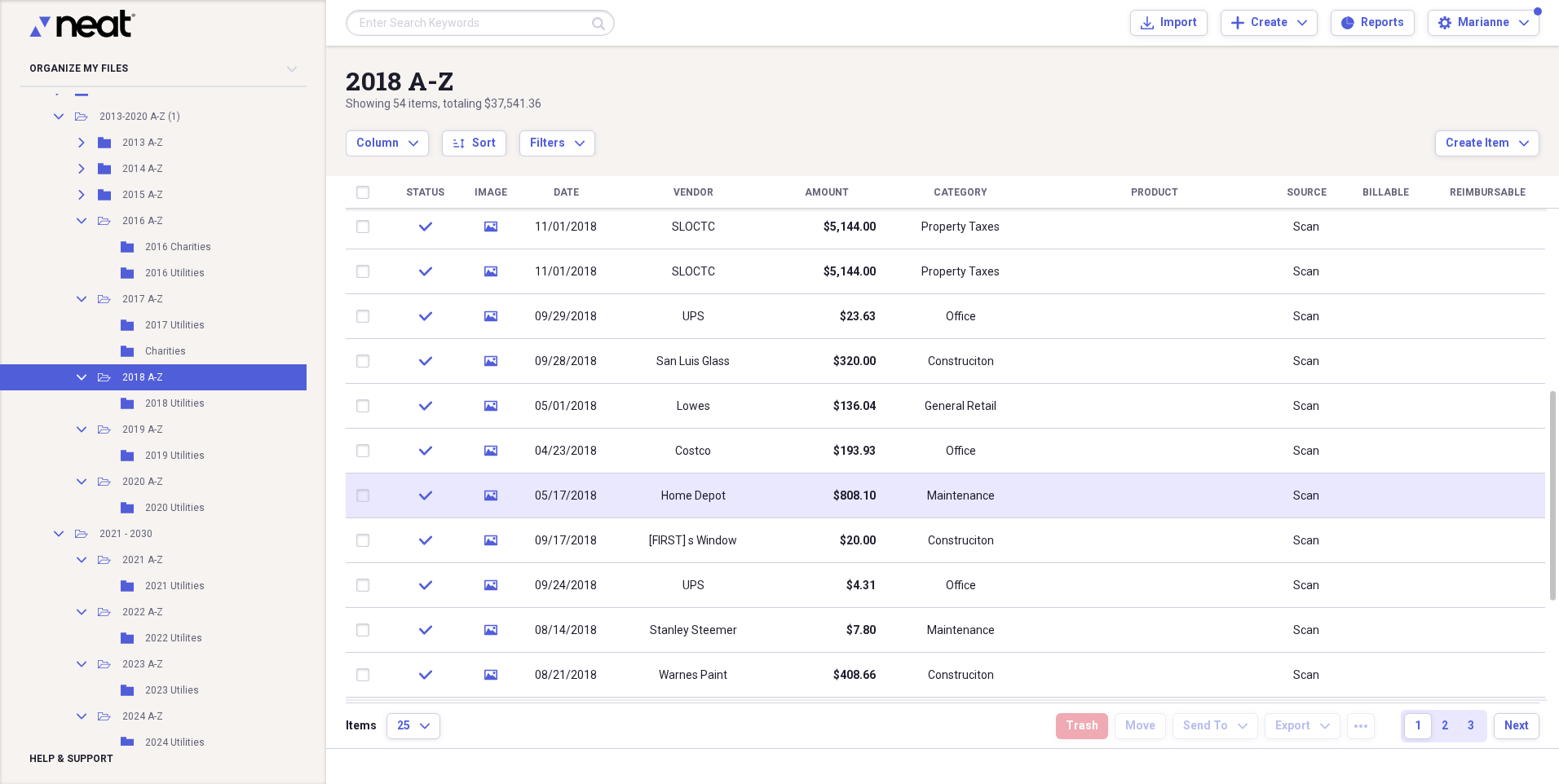 click on "$808.10" at bounding box center (855, 496) 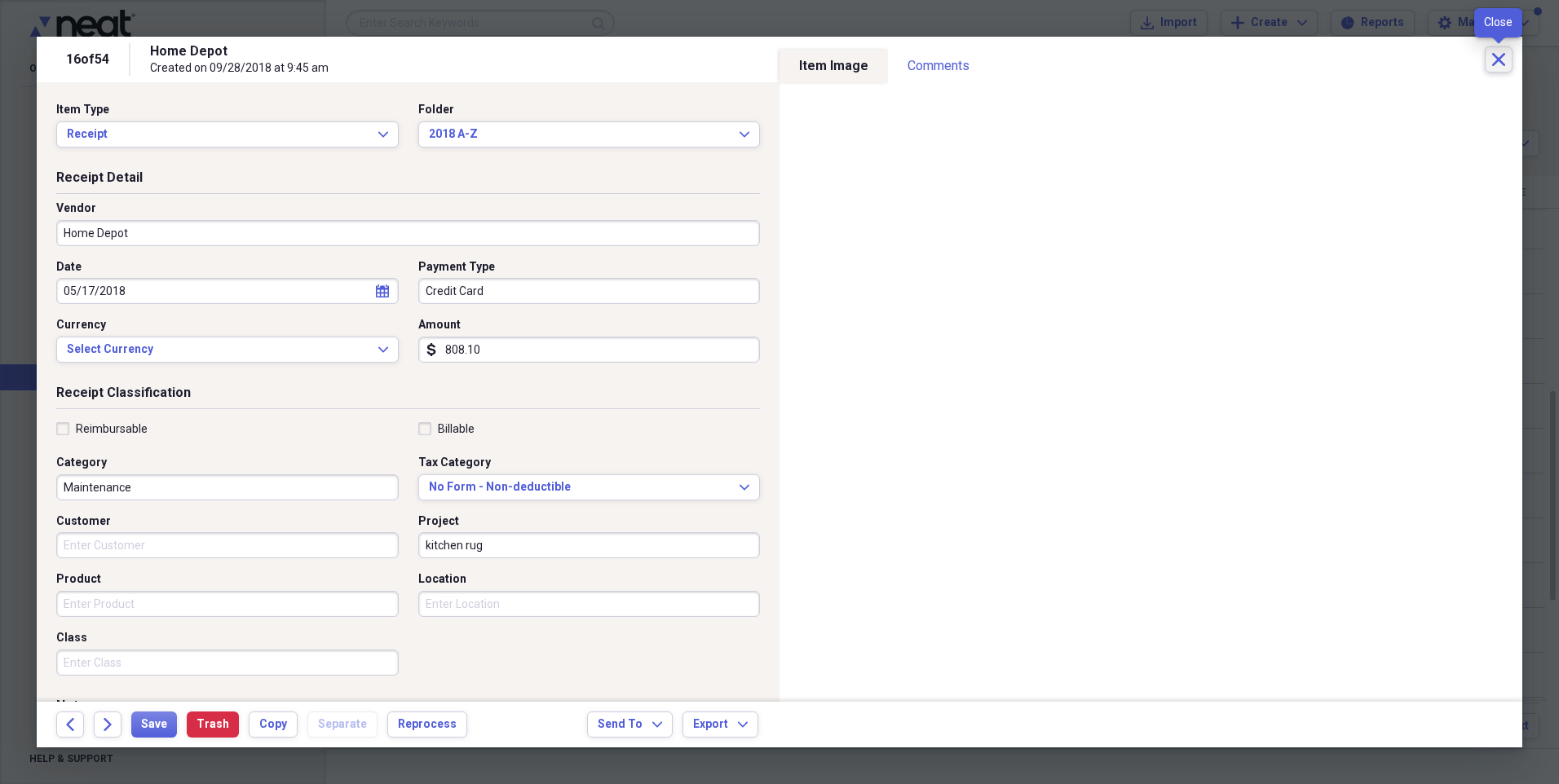 click on "Close" 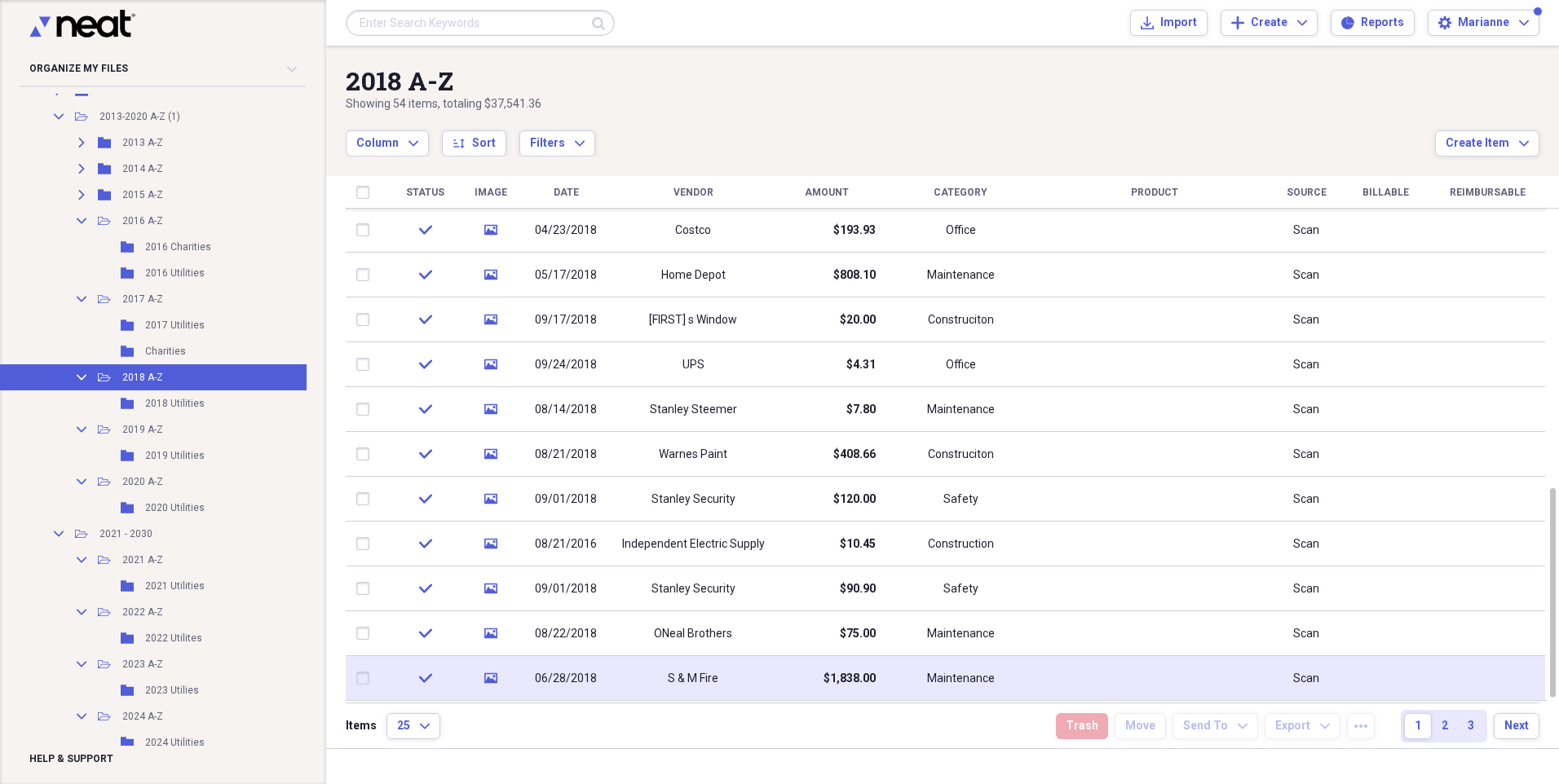 click on "$1,838.00" at bounding box center (850, 679) 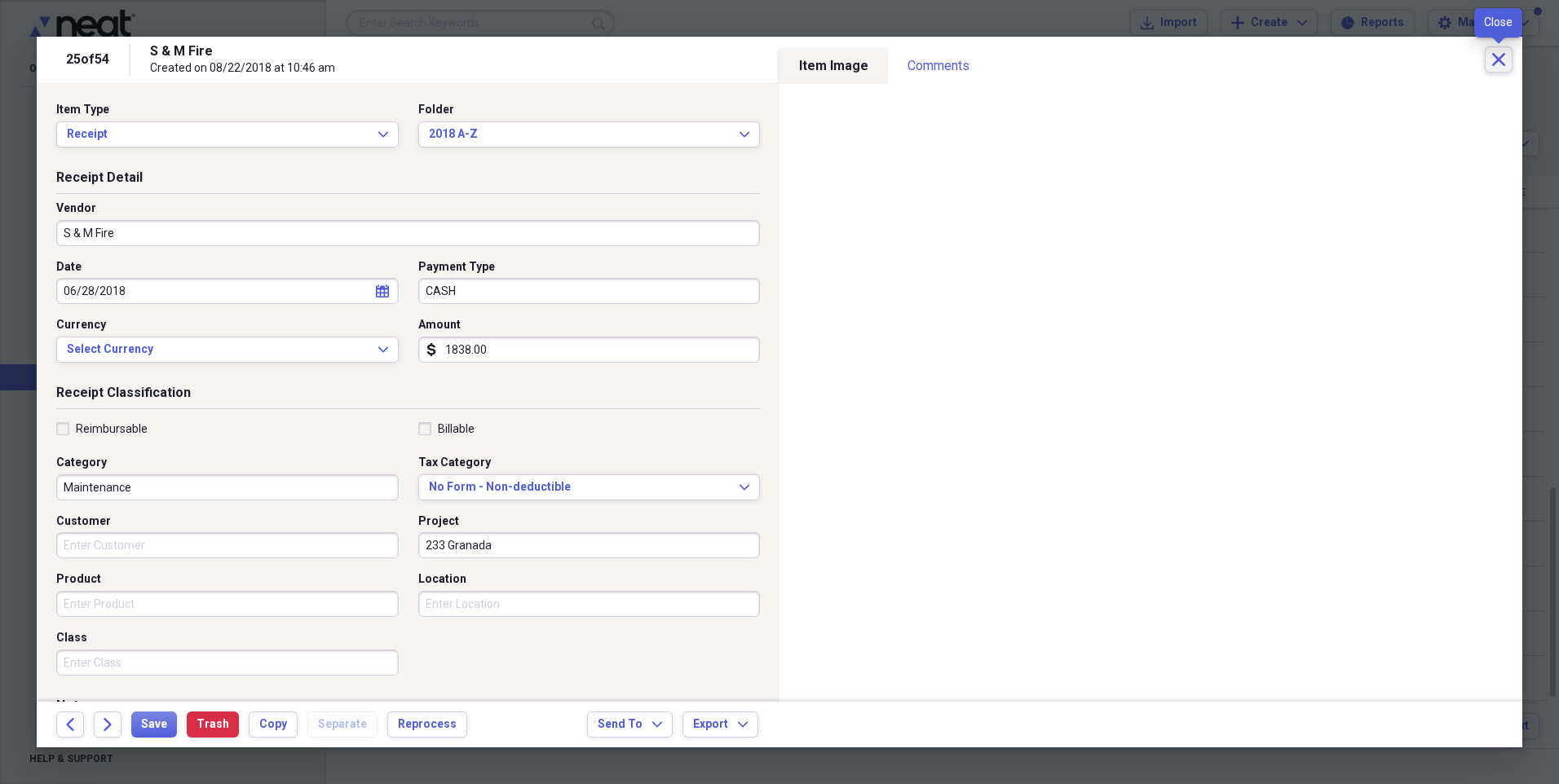 click on "Close" 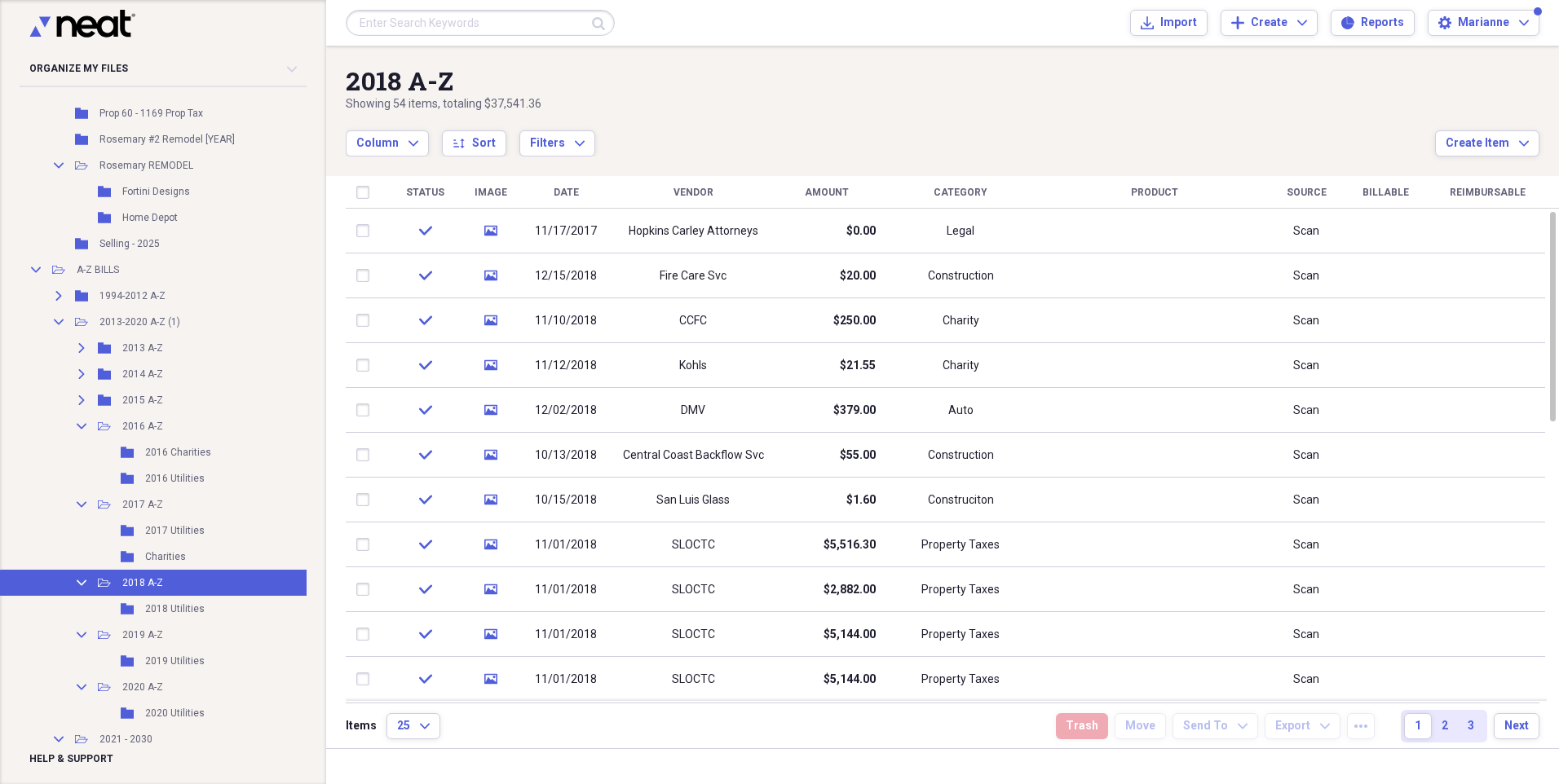 scroll, scrollTop: 178, scrollLeft: 0, axis: vertical 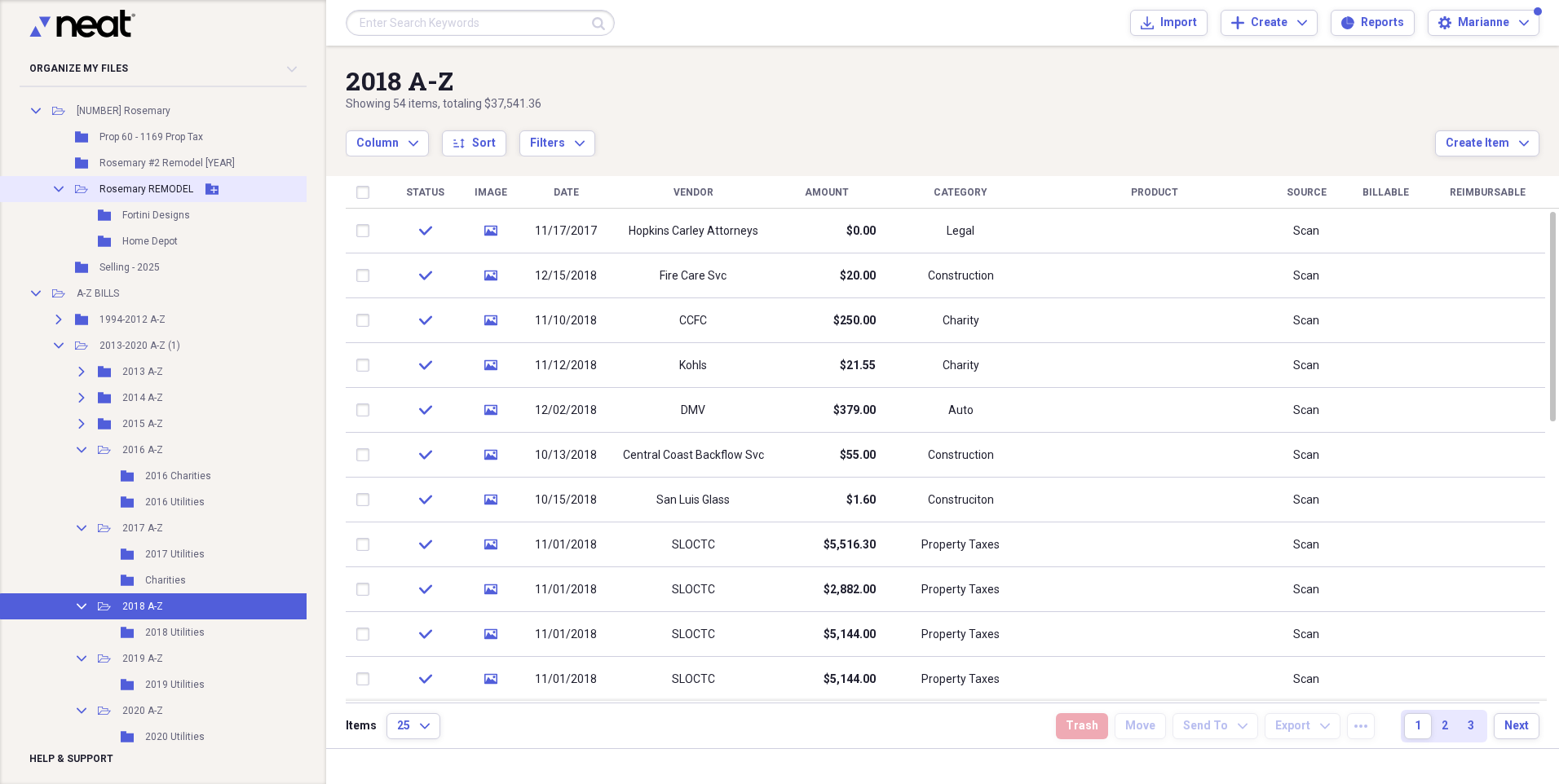 click 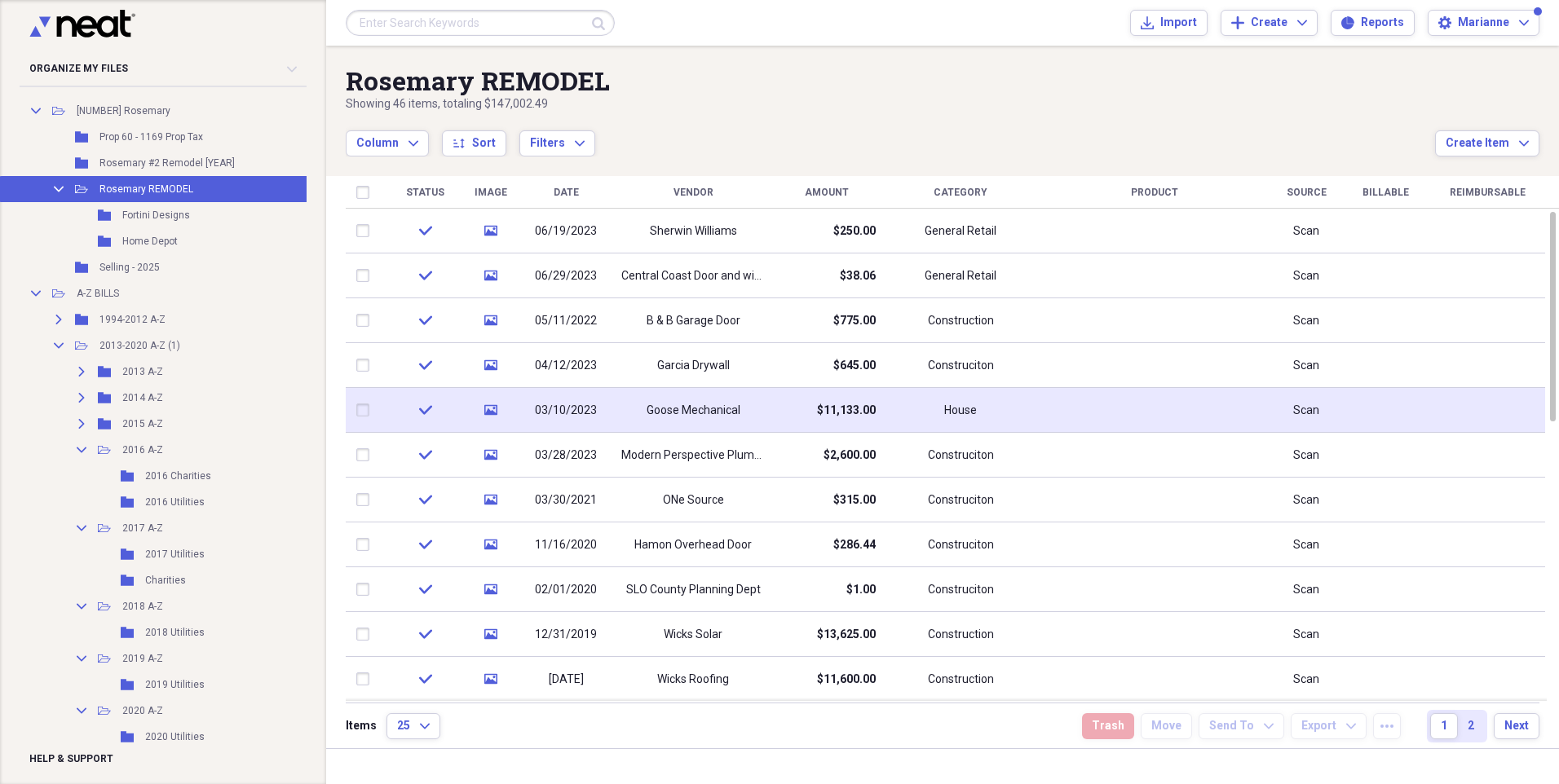 click on "$11,133.00" at bounding box center [846, 411] 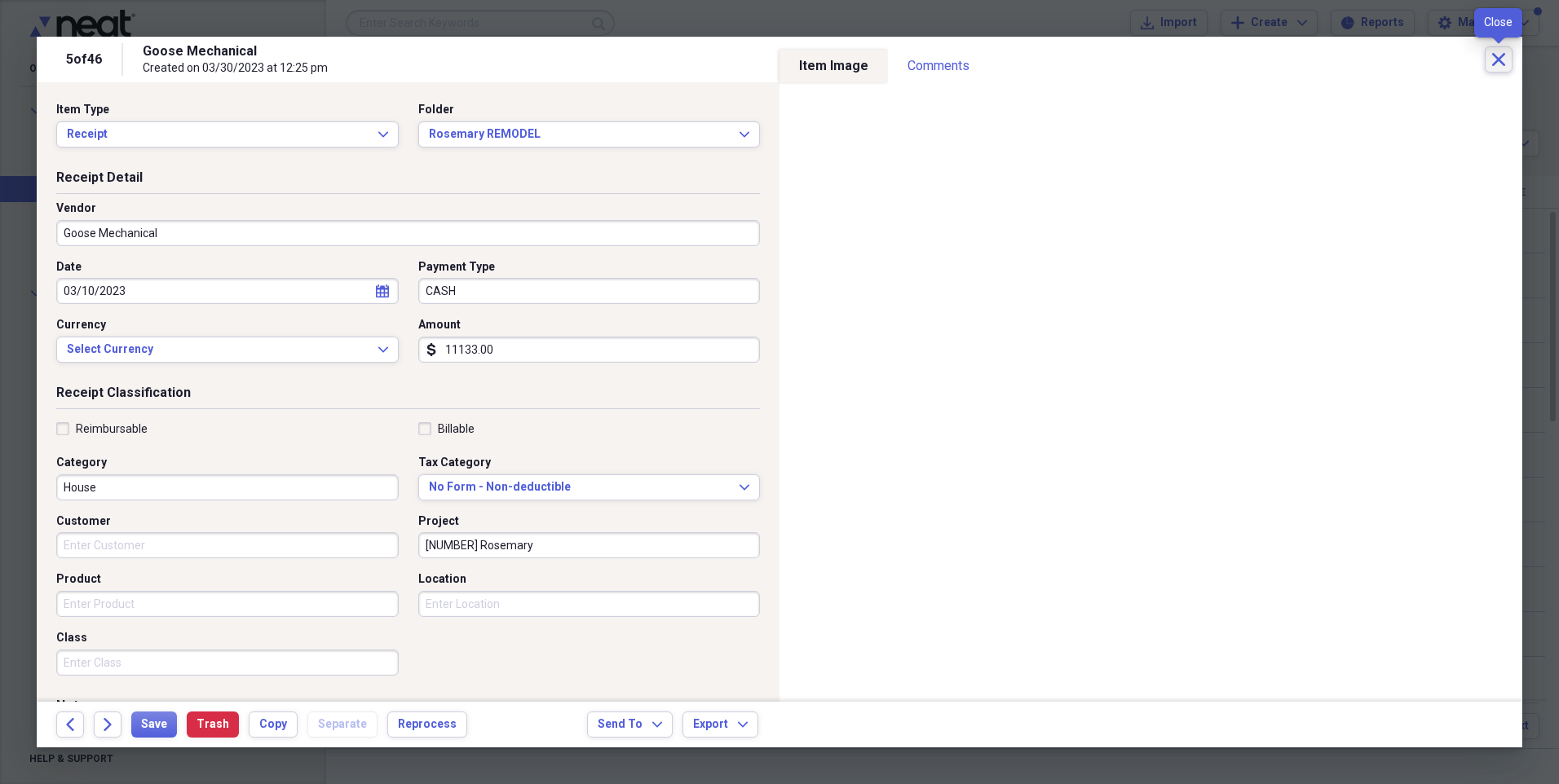 click on "Close" 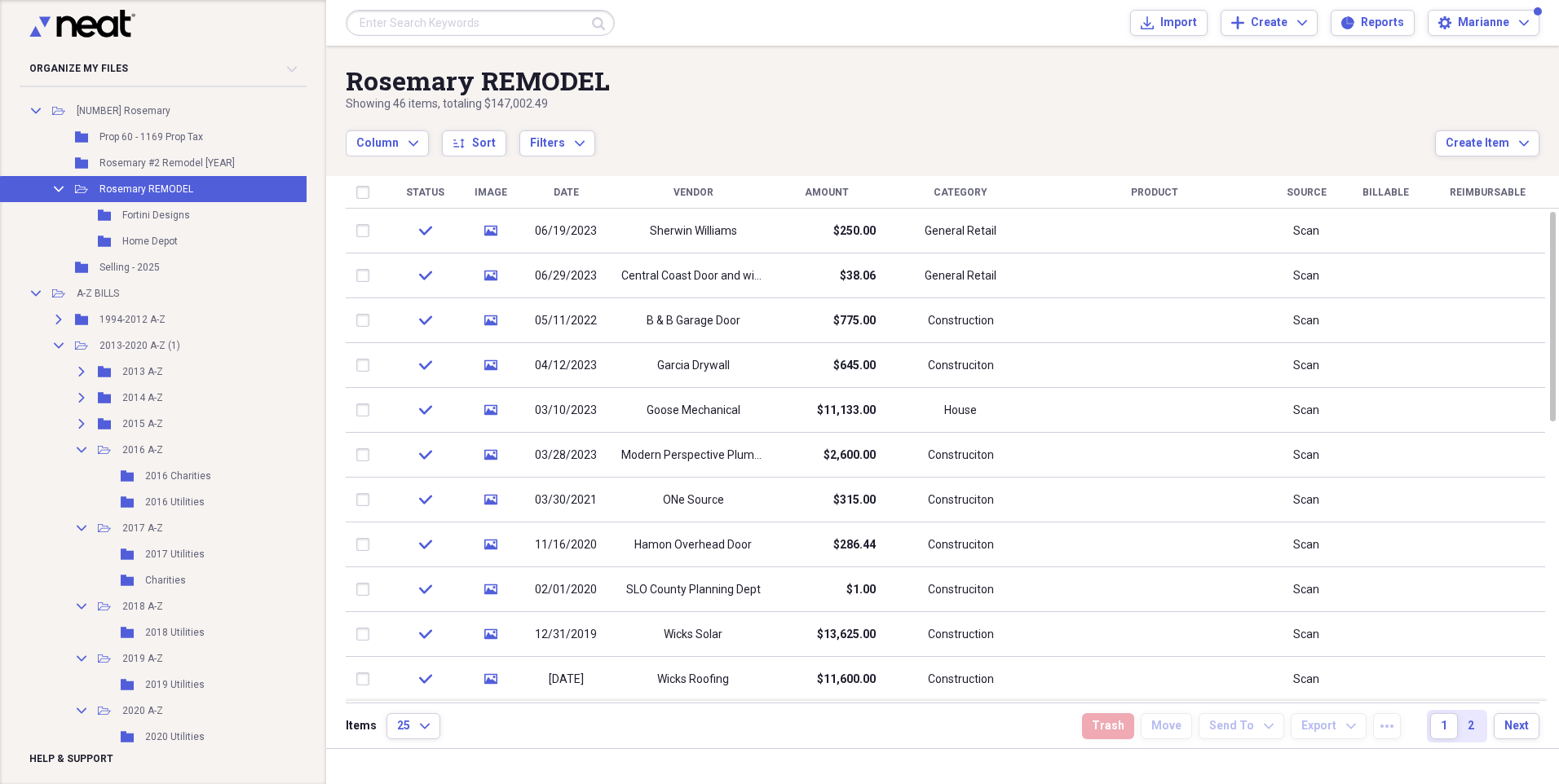 click on "2" at bounding box center (1471, 726) 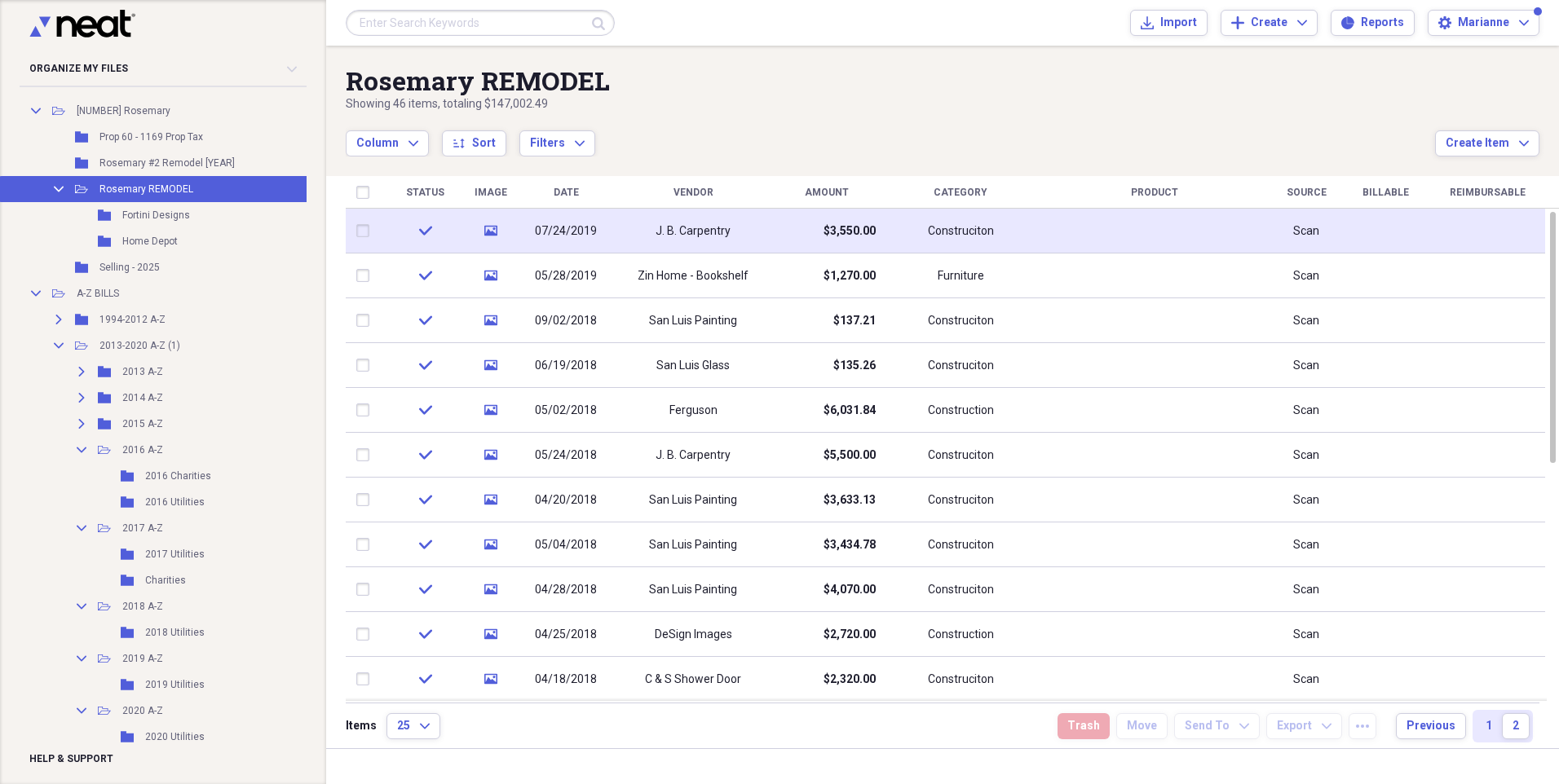 click on "$3,550.00" at bounding box center (850, 231) 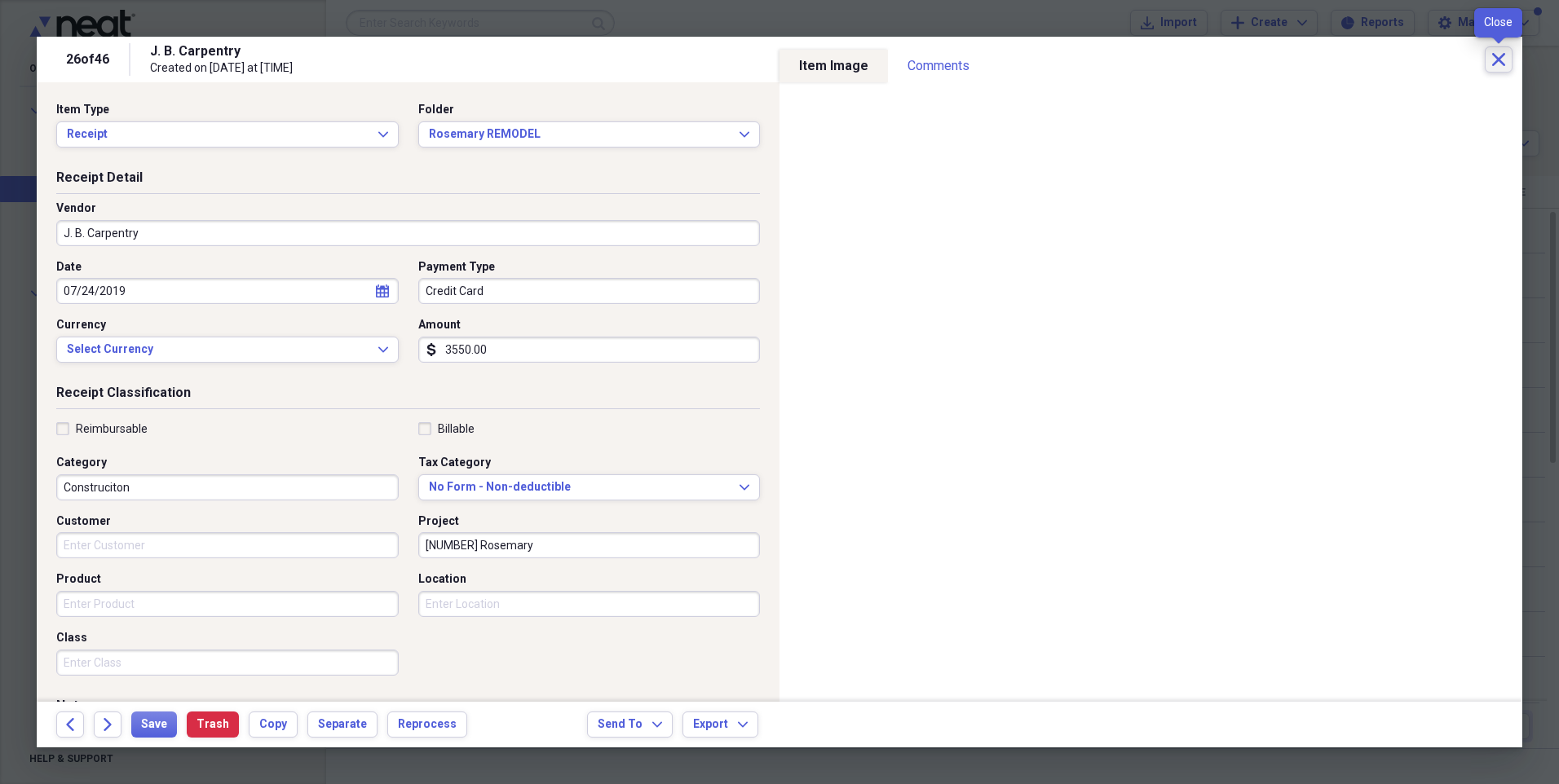 click on "Close" 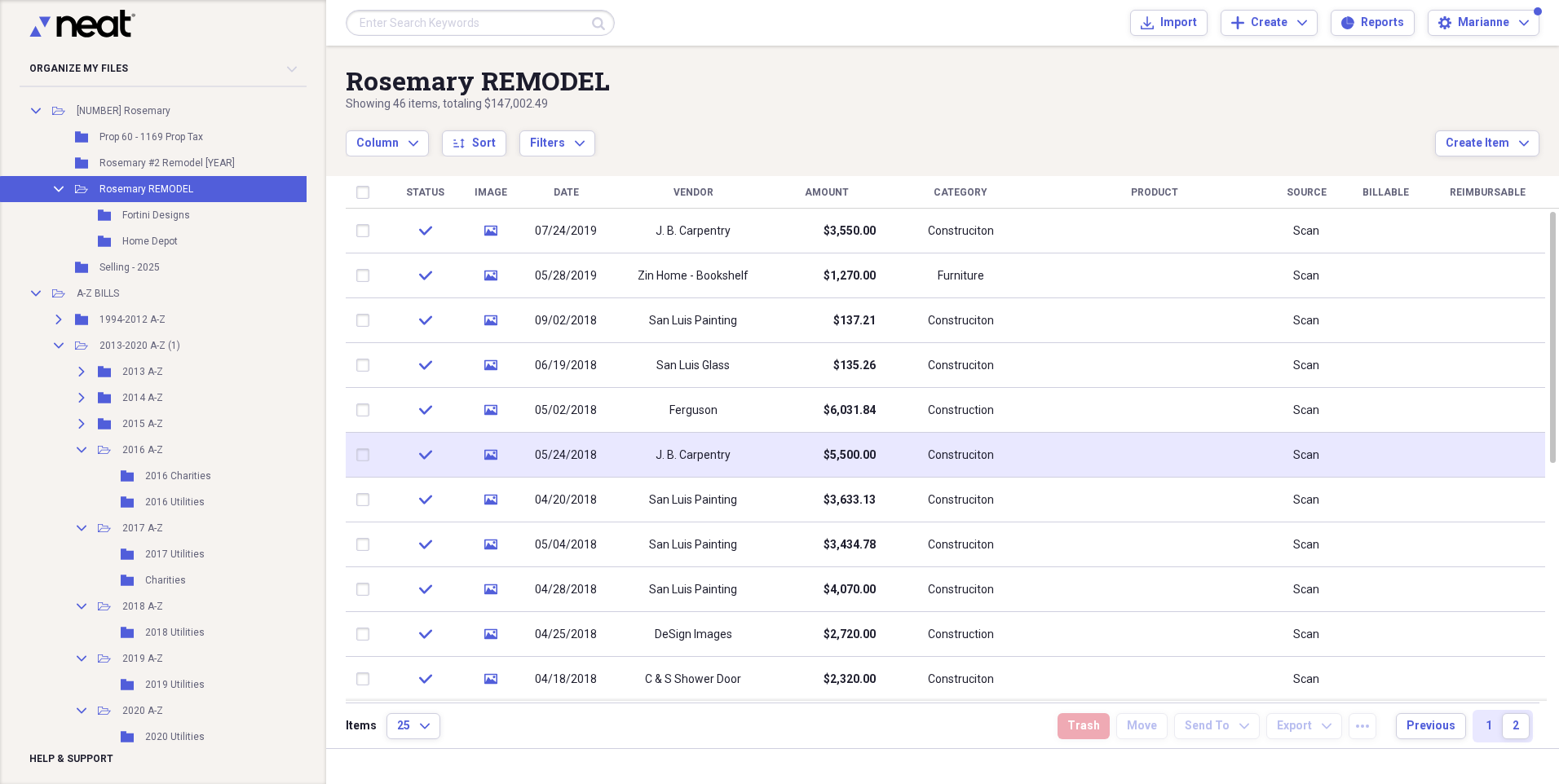 click on "J. B. Carpentry" at bounding box center (693, 456) 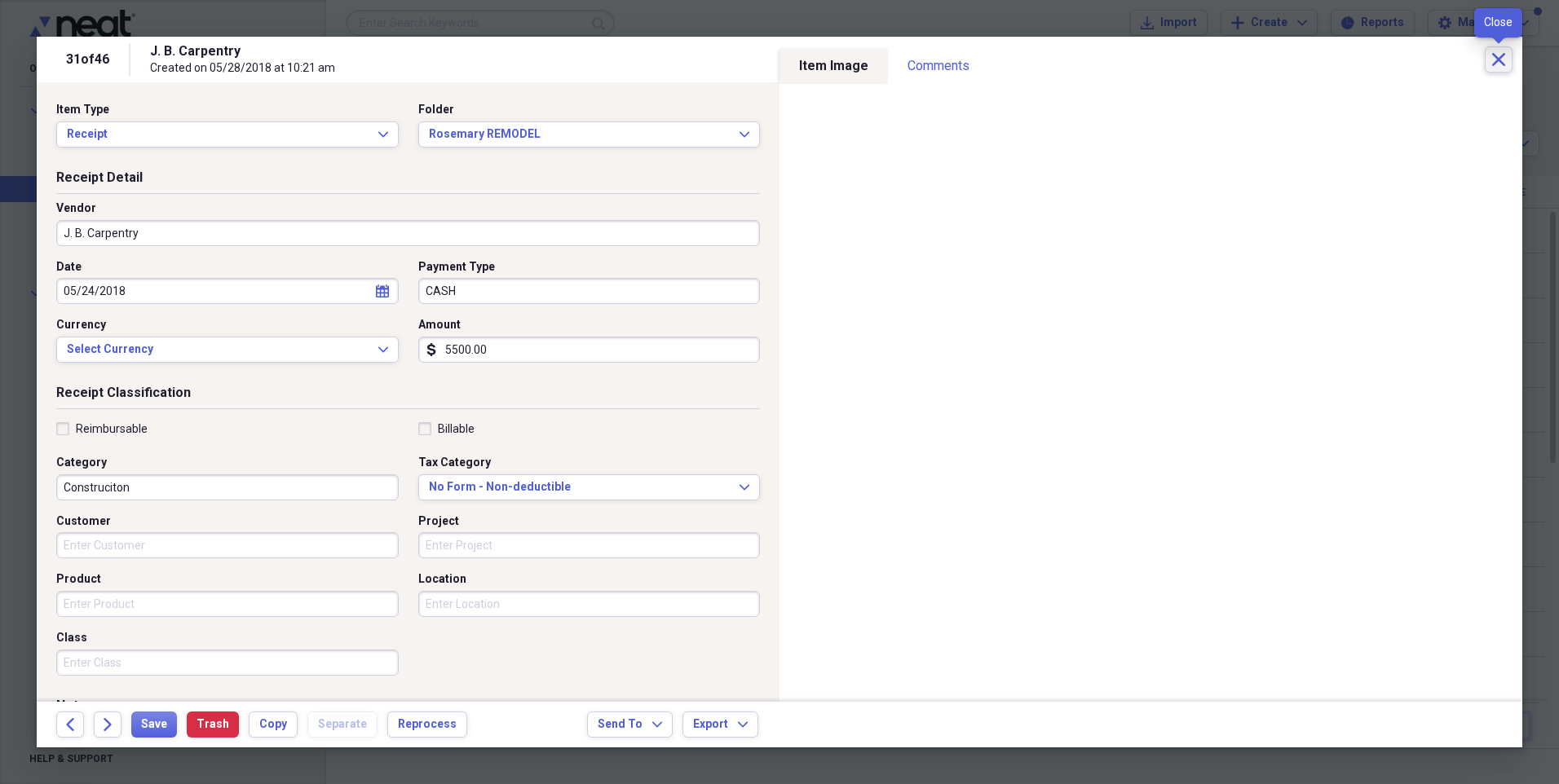 click 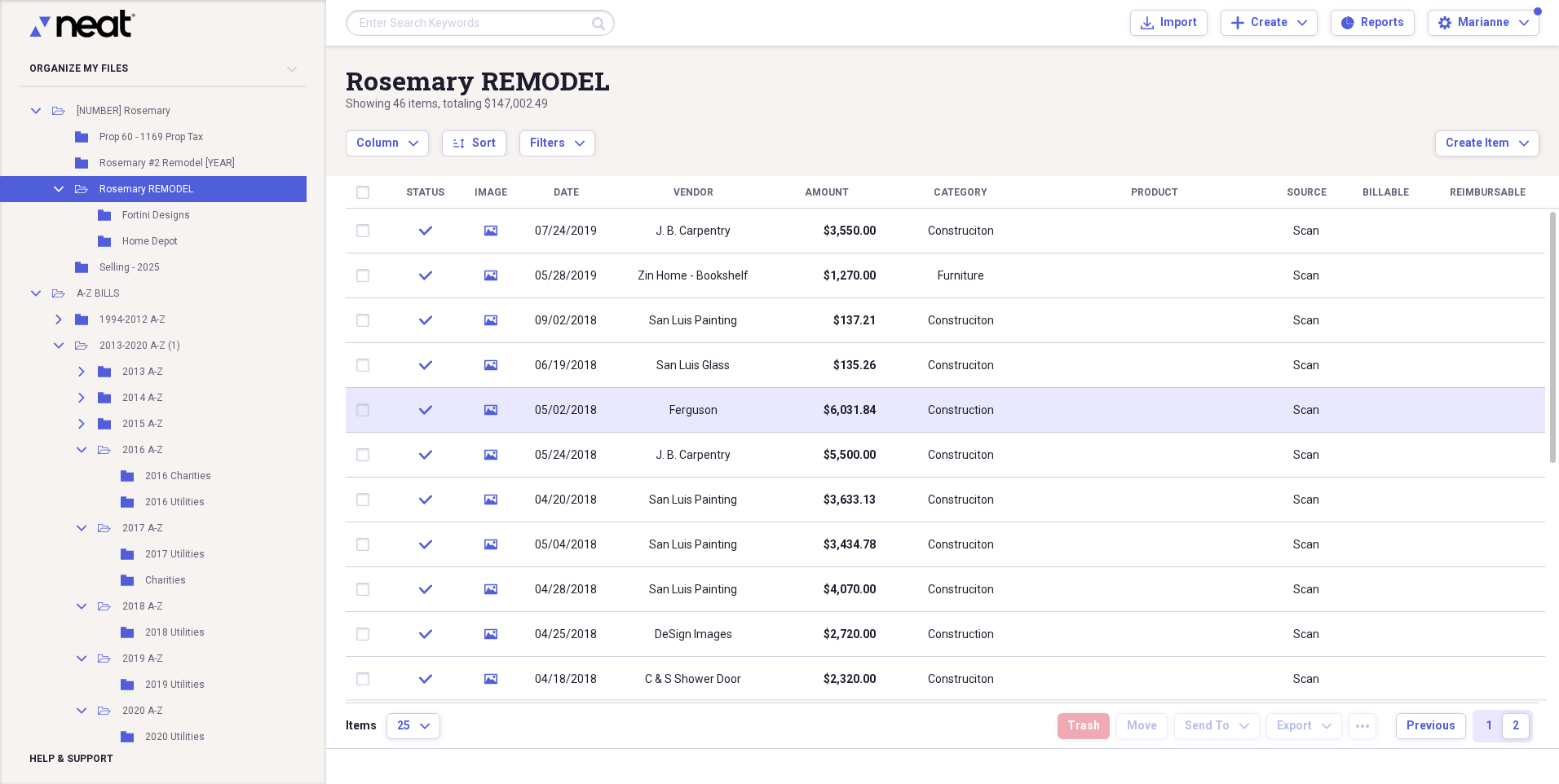 click on "$6,031.84" at bounding box center [850, 411] 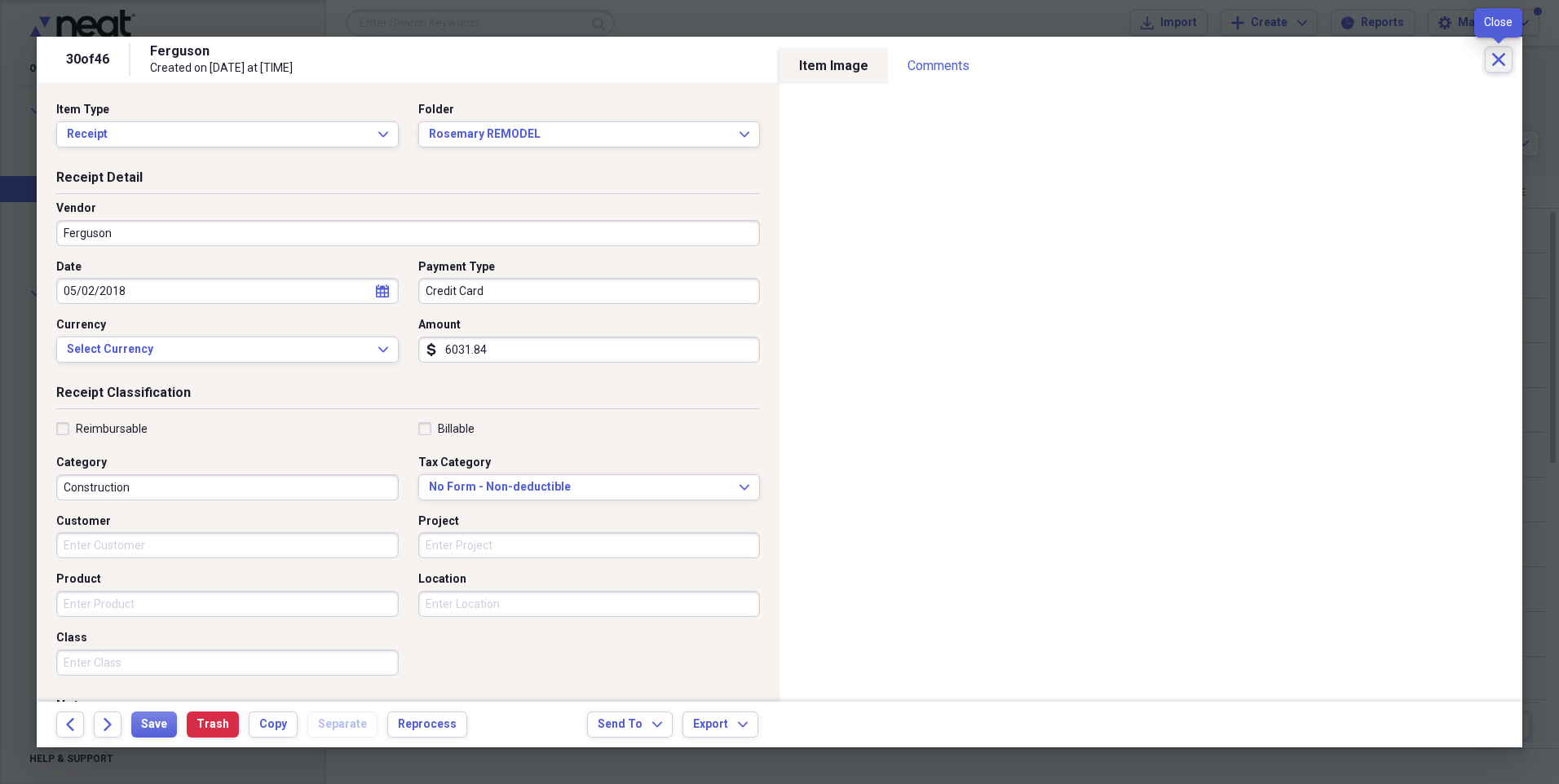 click on "Close" 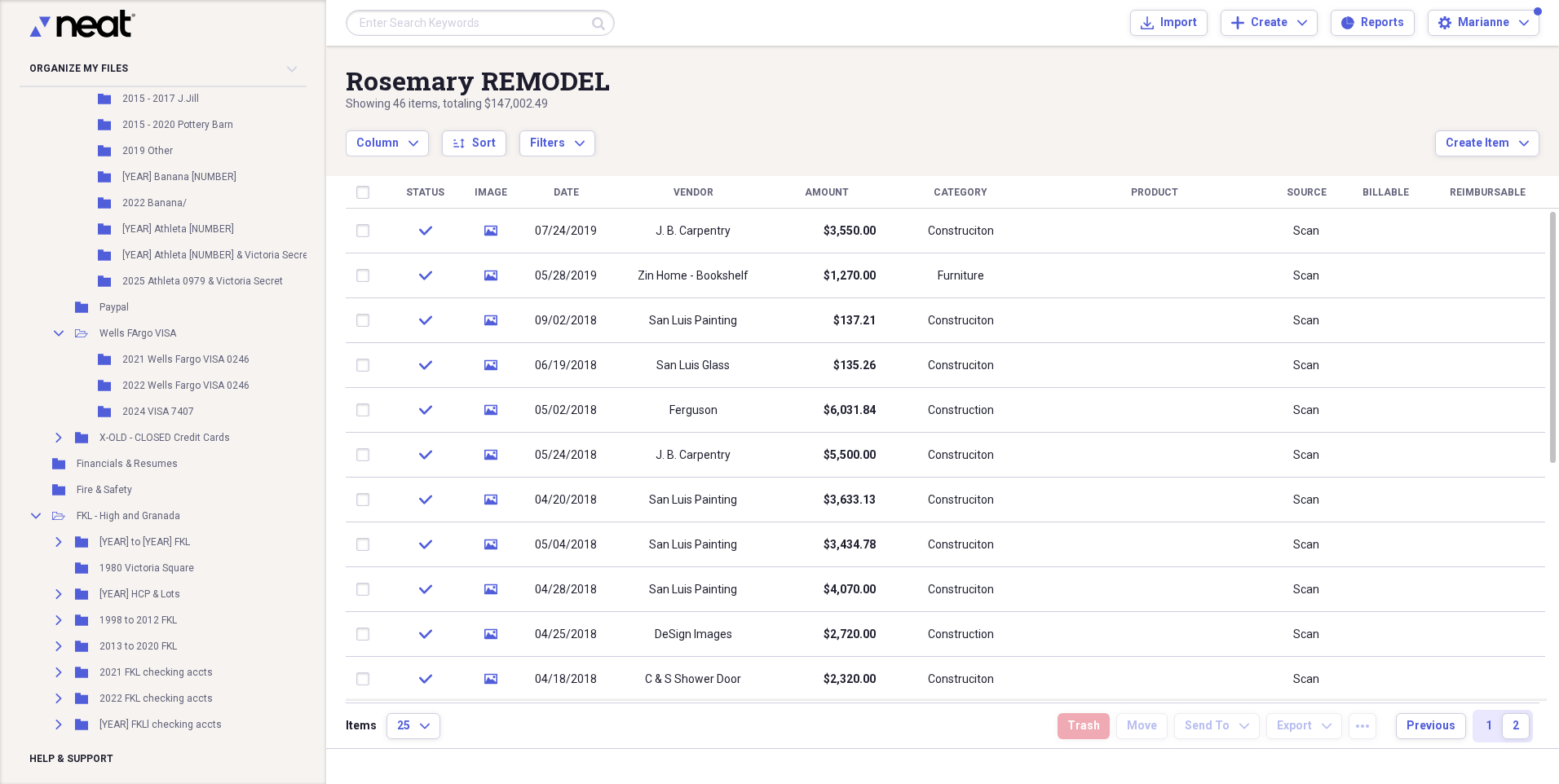 scroll, scrollTop: 2178, scrollLeft: 0, axis: vertical 